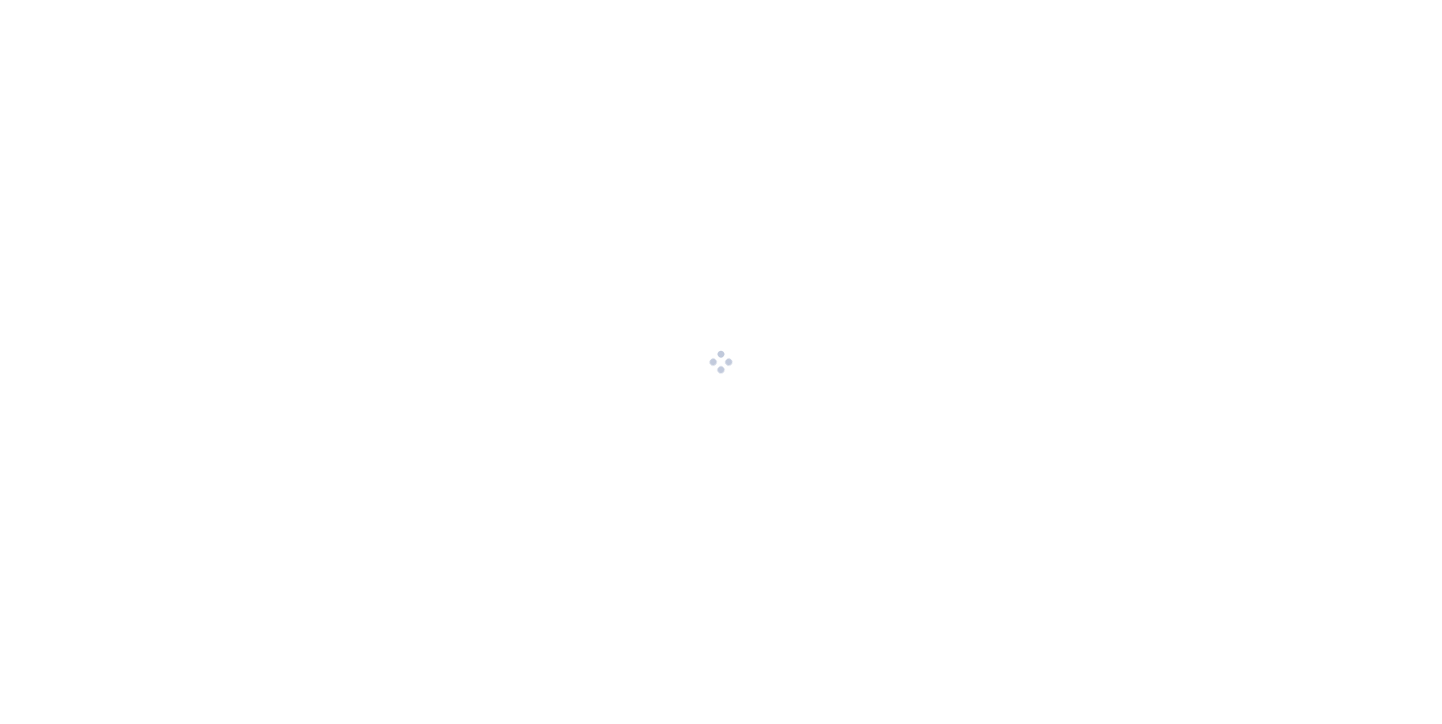 scroll, scrollTop: 0, scrollLeft: 0, axis: both 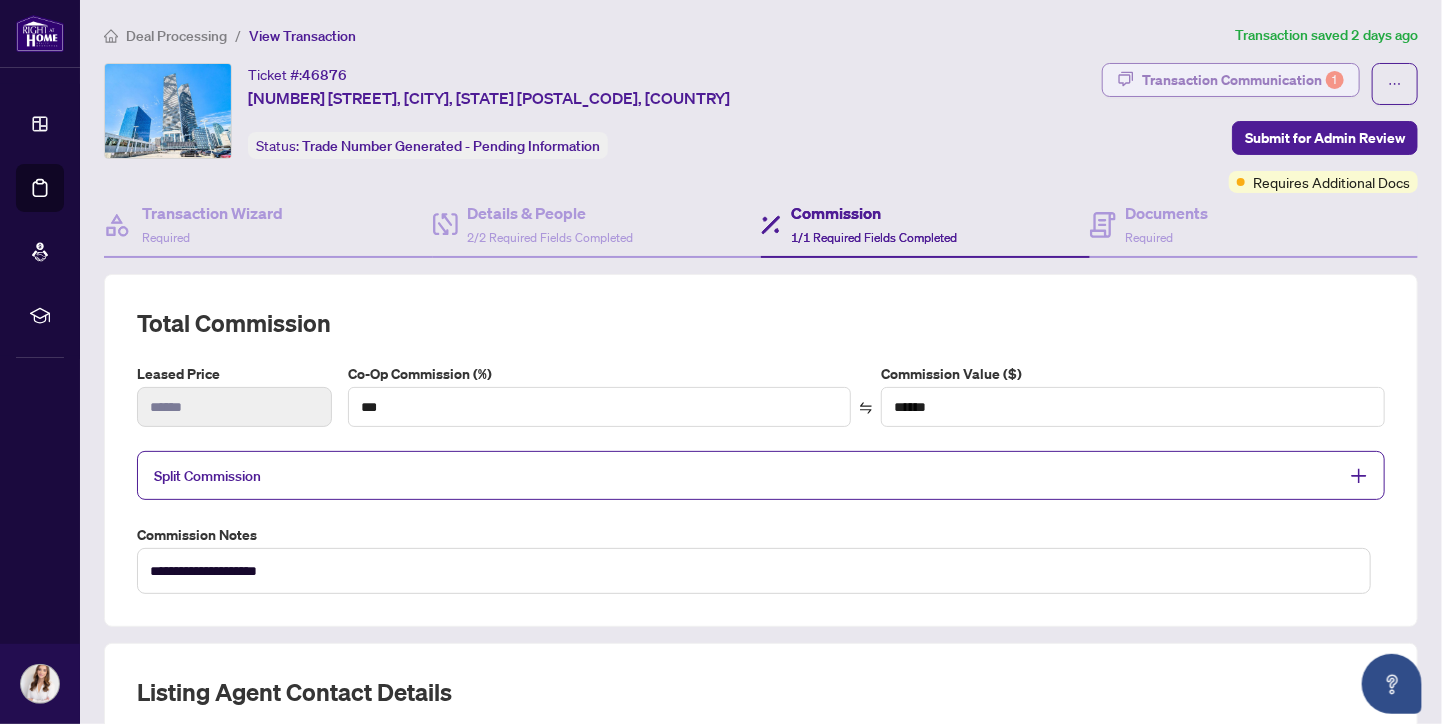 click on "Transaction Communication 1" at bounding box center (1243, 80) 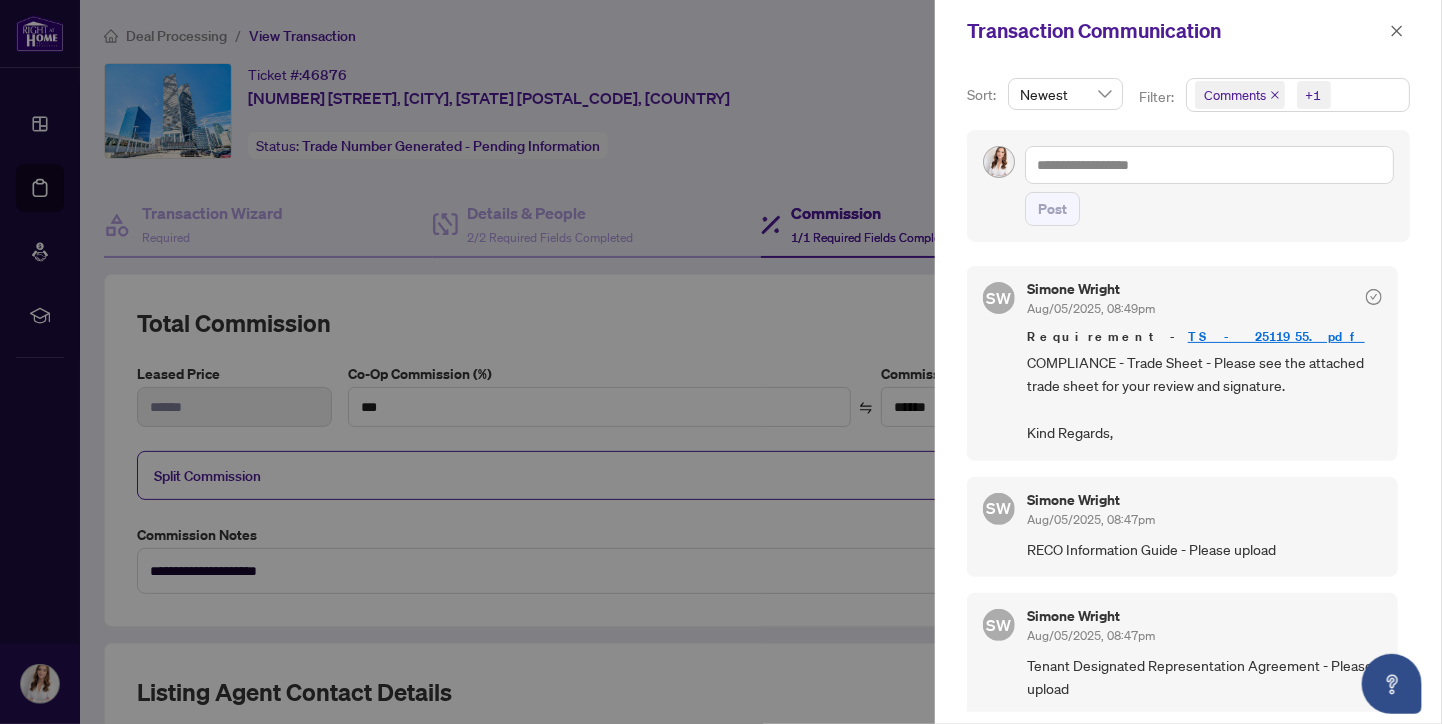 click on "TS - 2511955.pdf" at bounding box center [1276, 336] 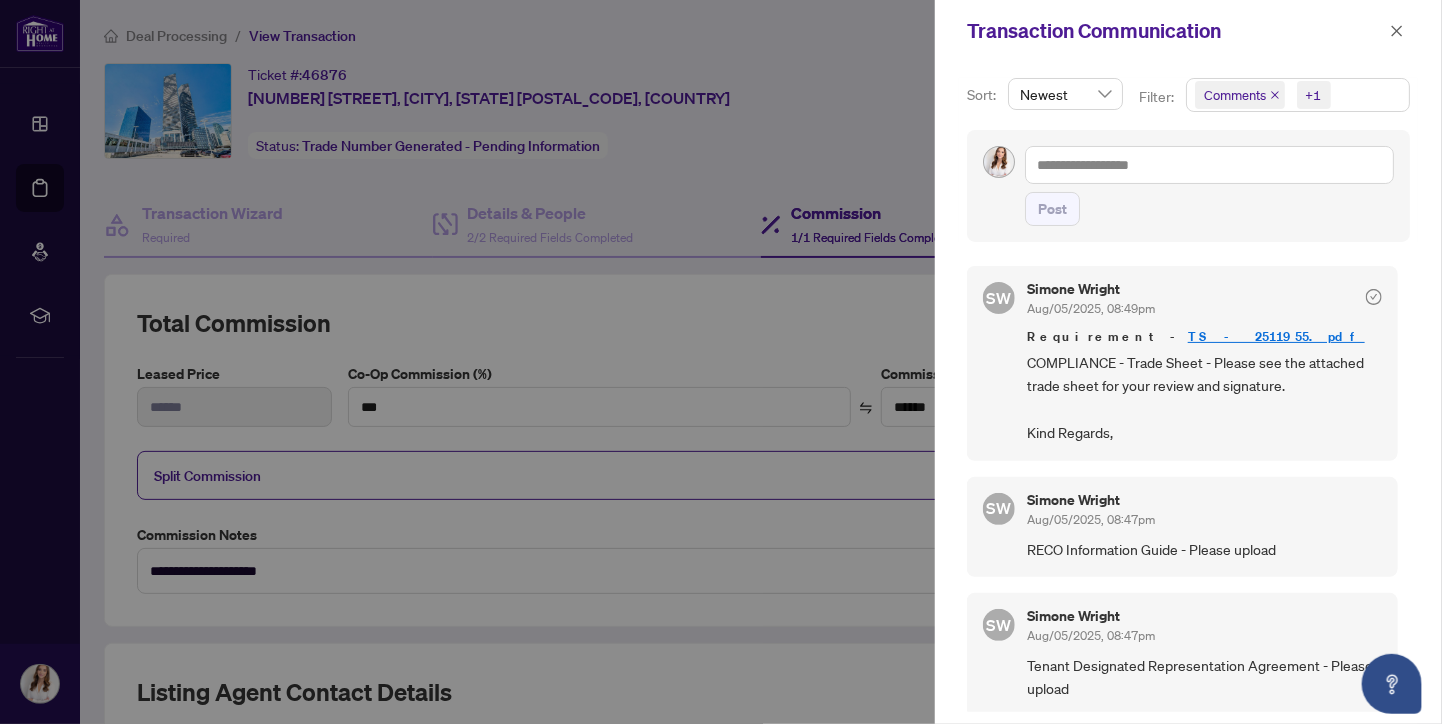 click at bounding box center [721, 362] 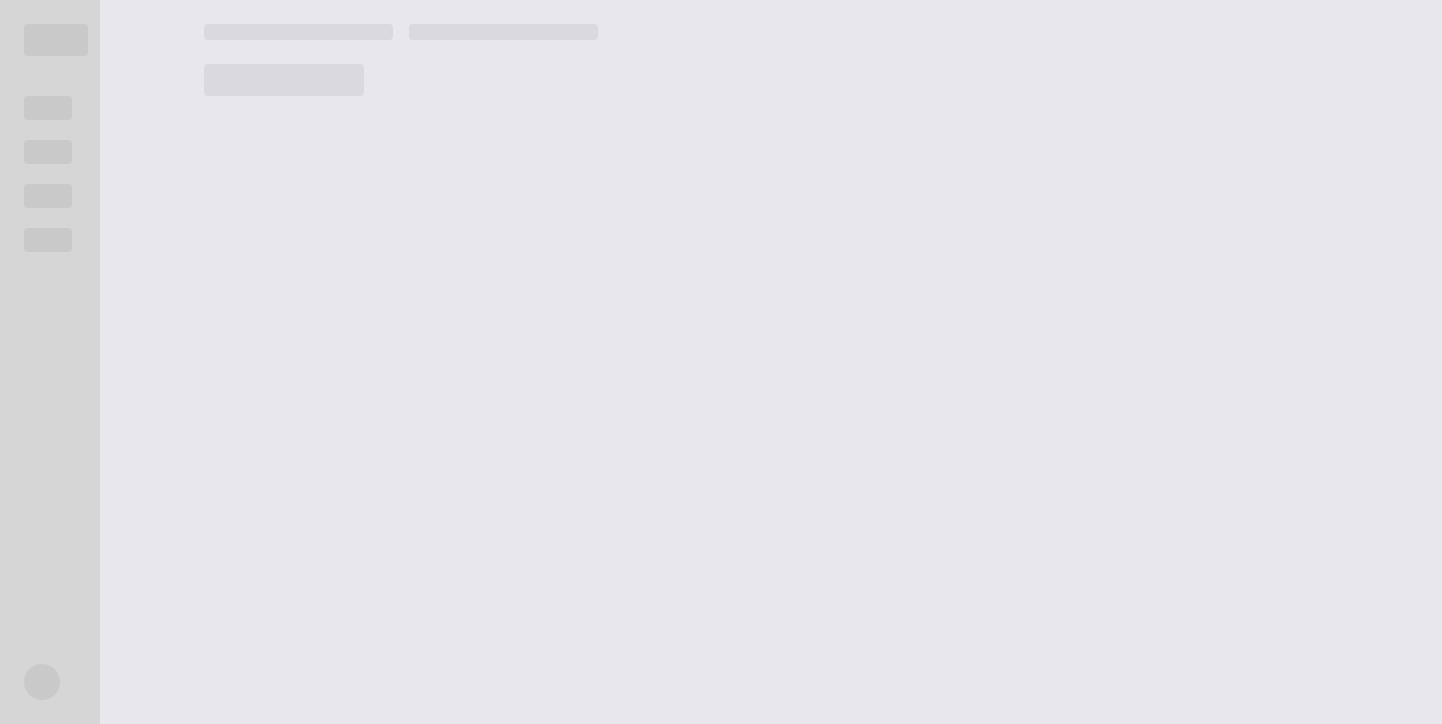 scroll, scrollTop: 0, scrollLeft: 0, axis: both 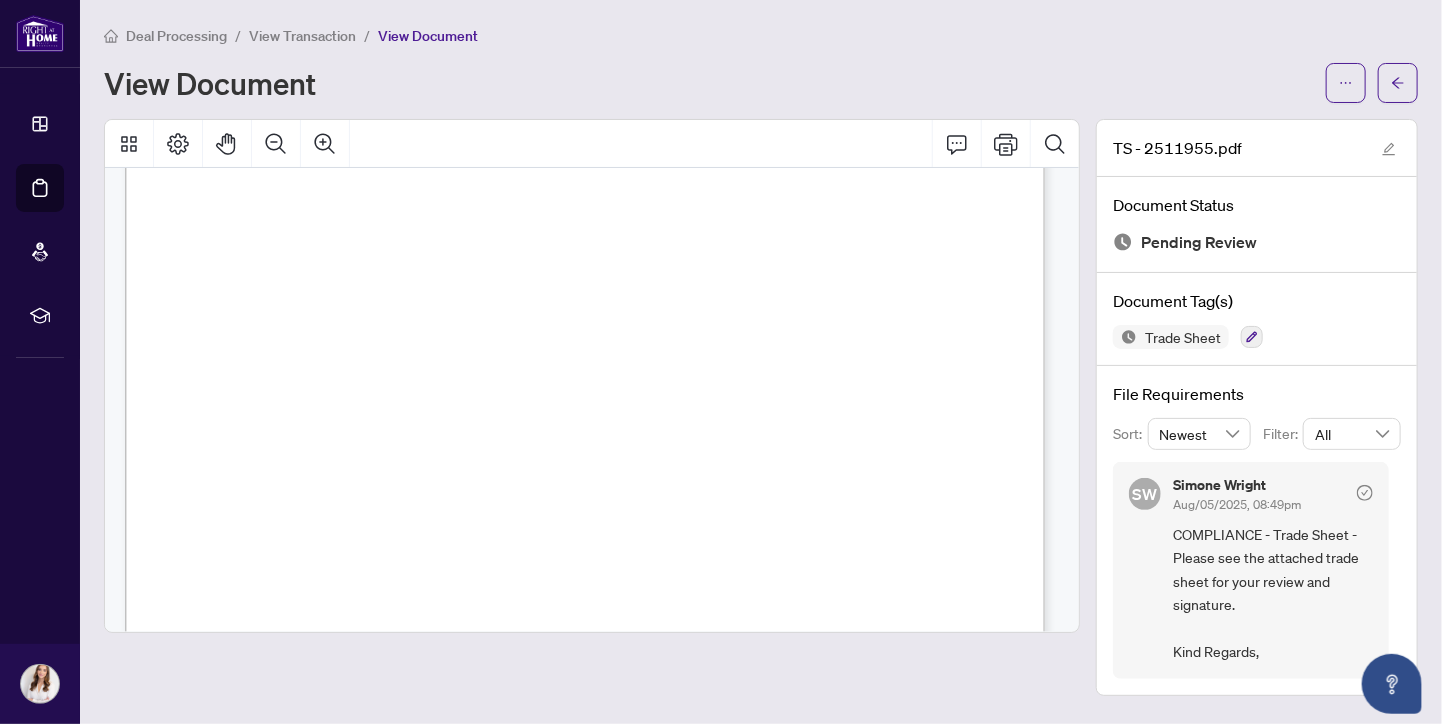 click at bounding box center (817, 523) 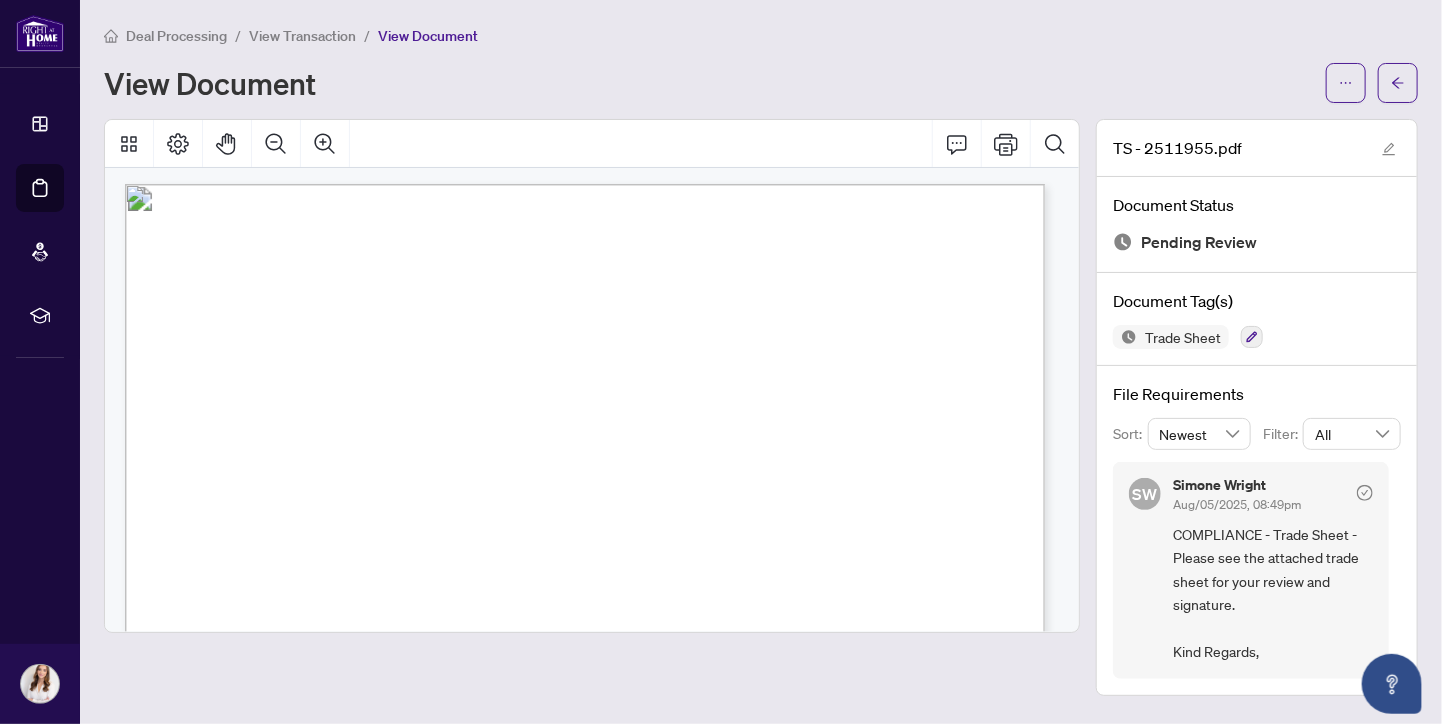 scroll, scrollTop: 0, scrollLeft: 0, axis: both 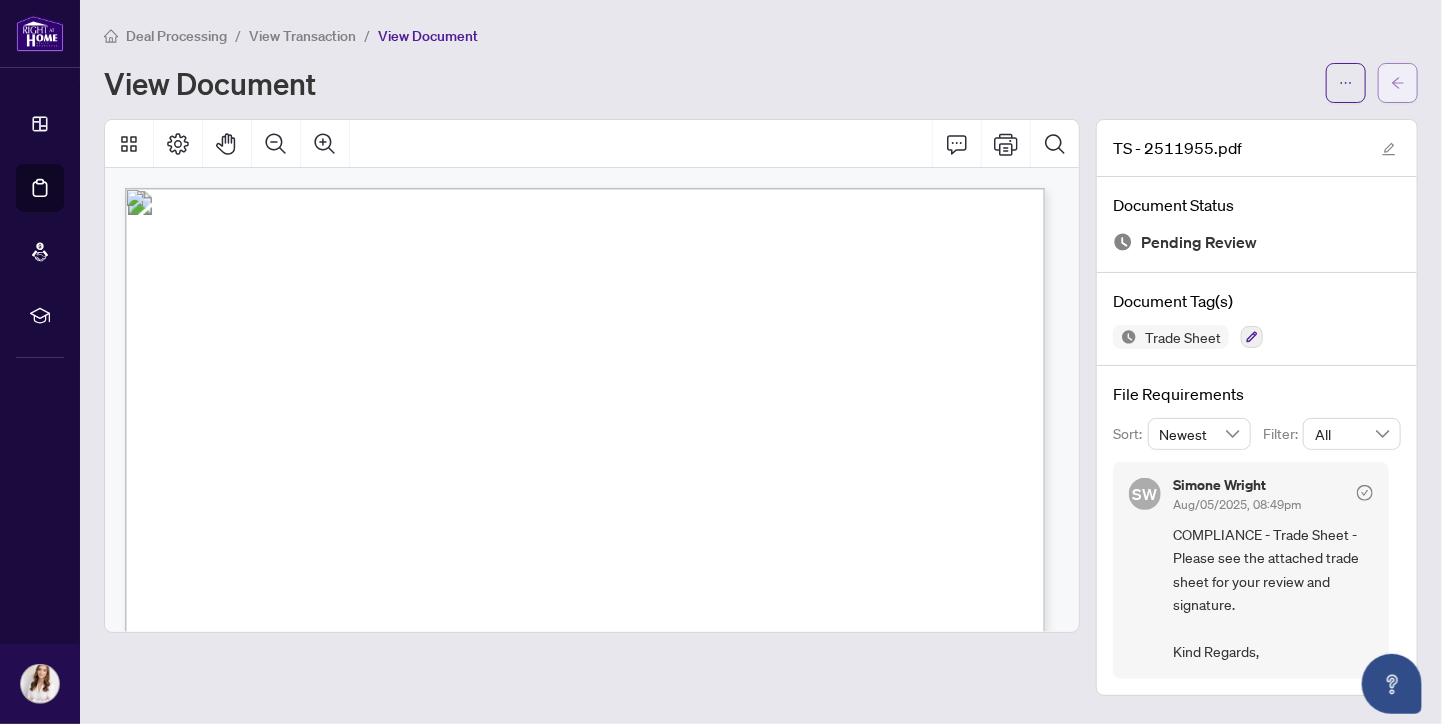 click at bounding box center (1398, 83) 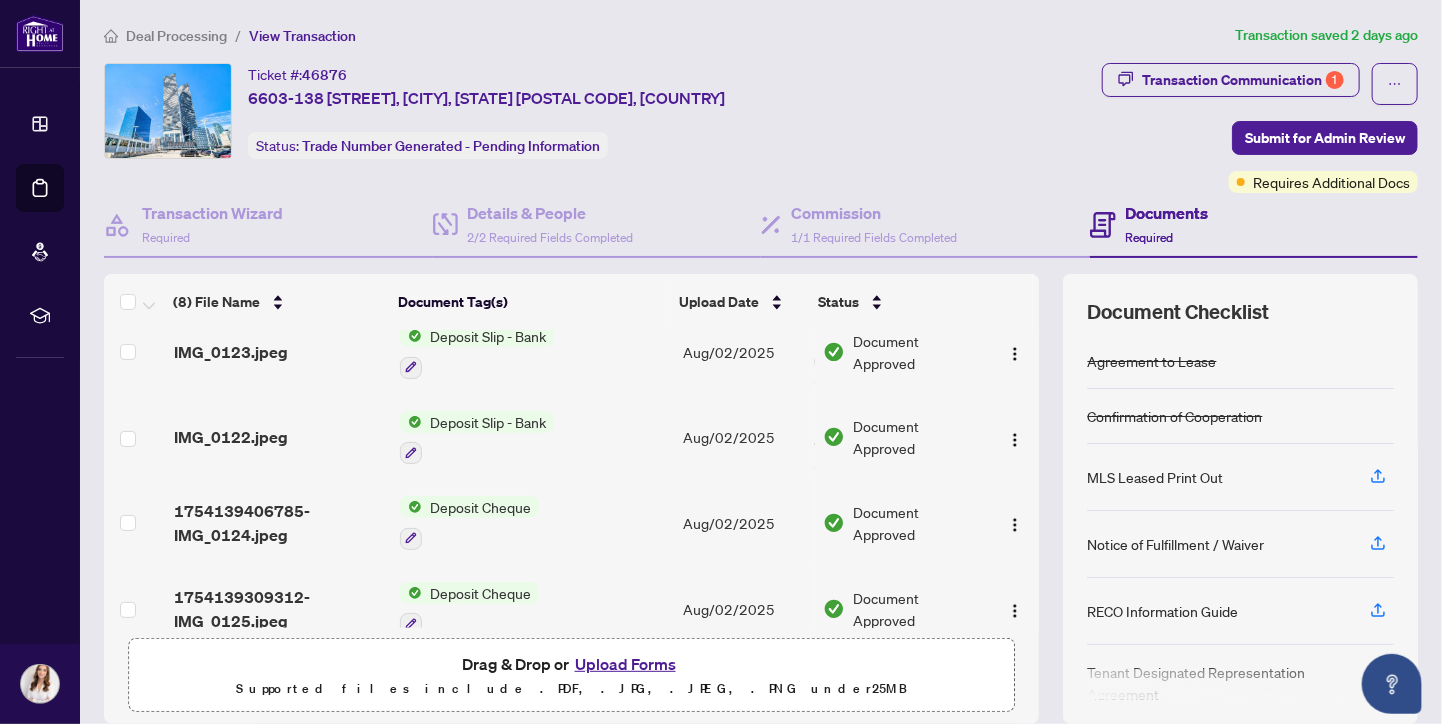 scroll, scrollTop: 382, scrollLeft: 0, axis: vertical 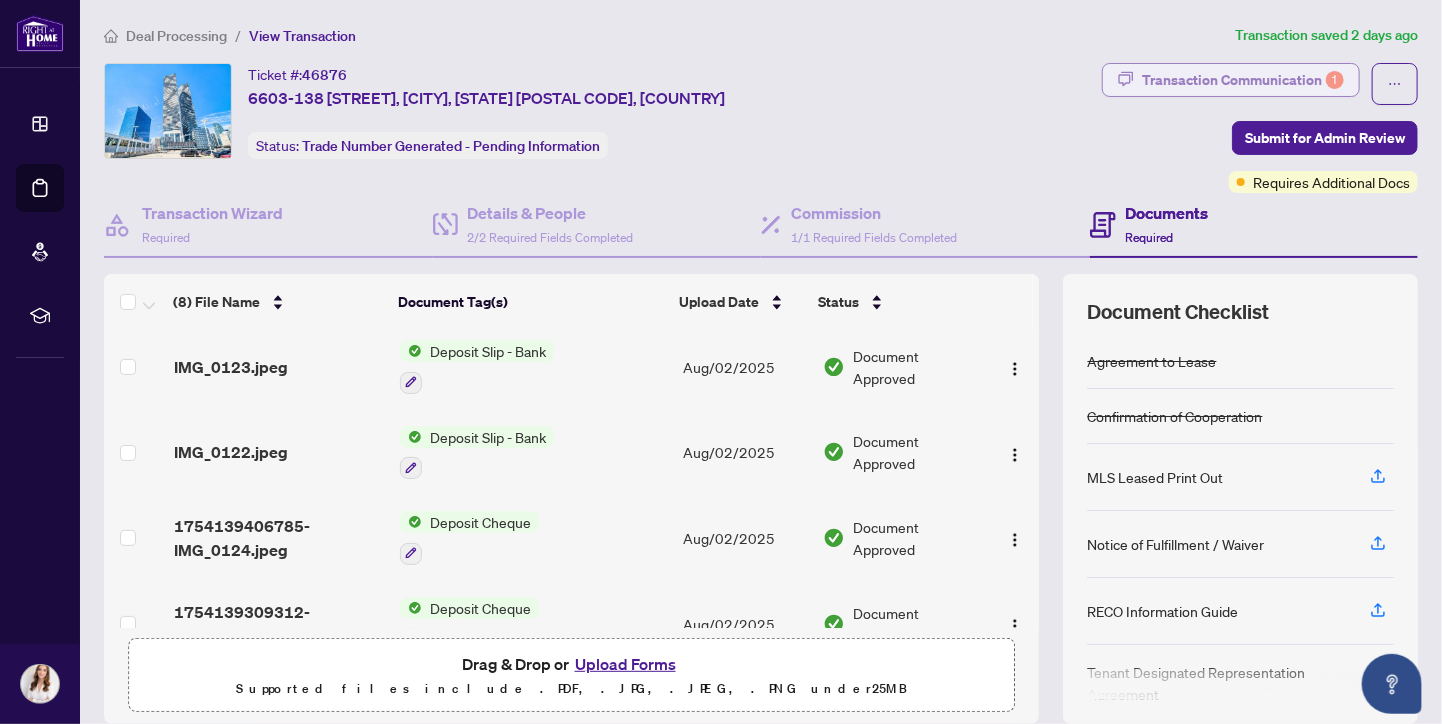 click on "Transaction Communication 1" at bounding box center [1243, 80] 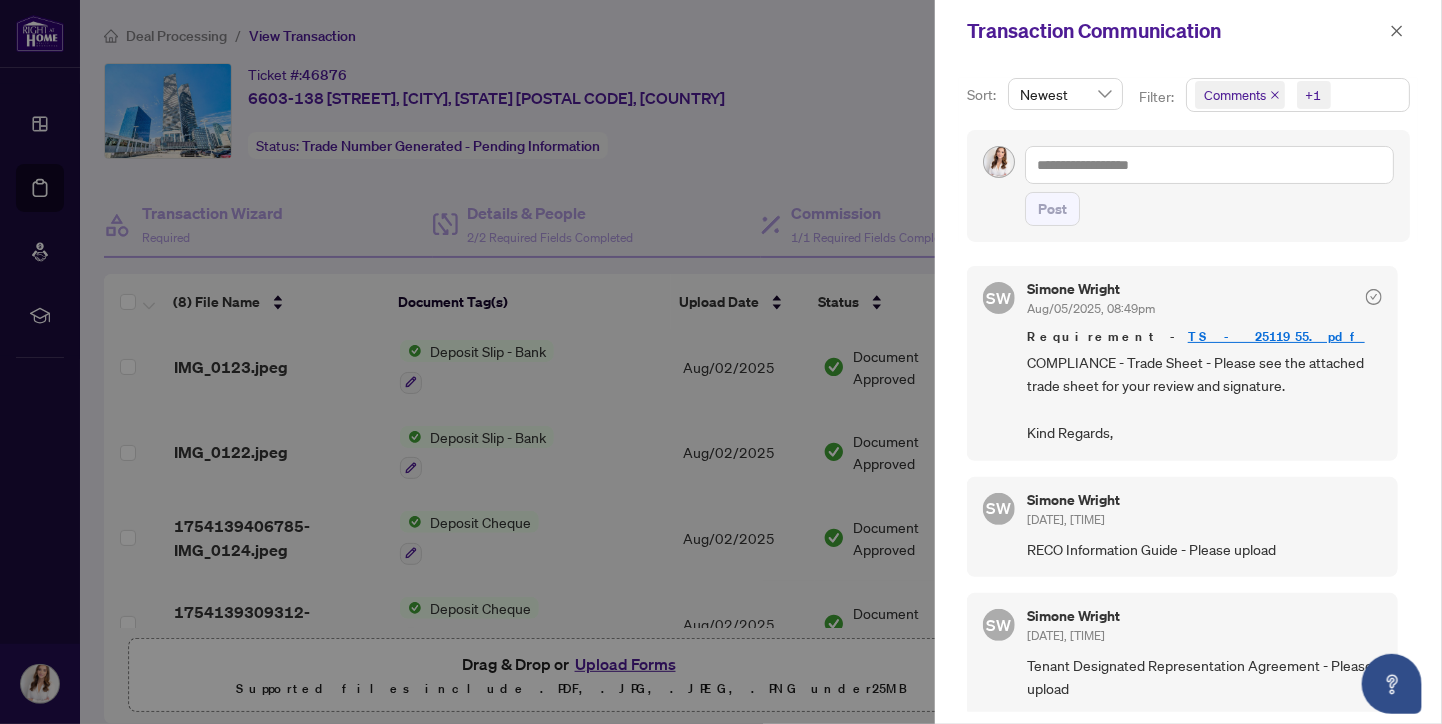 scroll, scrollTop: 1, scrollLeft: 0, axis: vertical 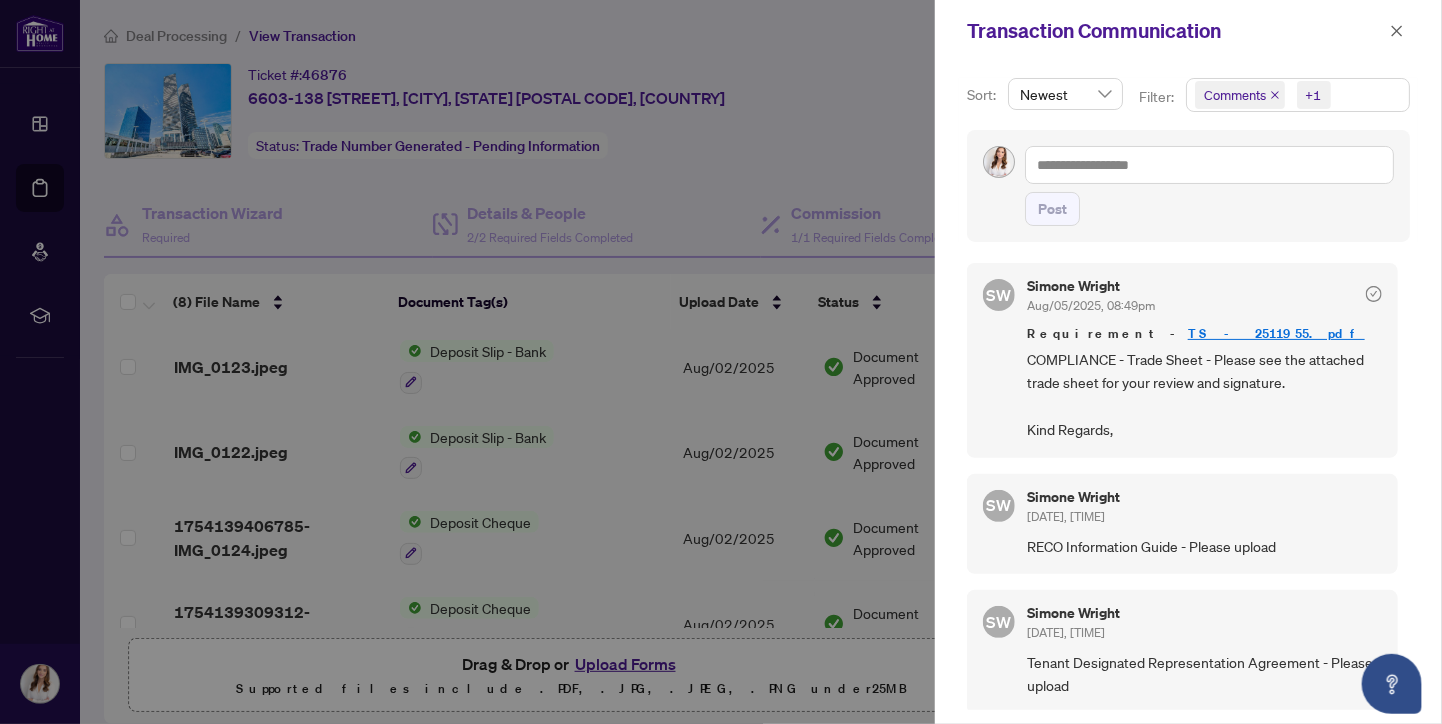 click on "Sort: Newest Filter: Comments +1   Post SW [FIRST] [LAST]   Aug/05/2025, 08:49pm Requirement    -  TS - 2511955.pdf COMPLIANCE - Trade Sheet - Please see the attached trade sheet for your review and signature.
Kind Regards, SW [FIRST] [LAST]   Aug/05/2025, 08:47pm RECO Information Guide - Please upload SW [FIRST] [LAST]   Aug/05/2025, 08:47pm Tenant Designated Representation Agreement - Please upload" at bounding box center (1188, 393) 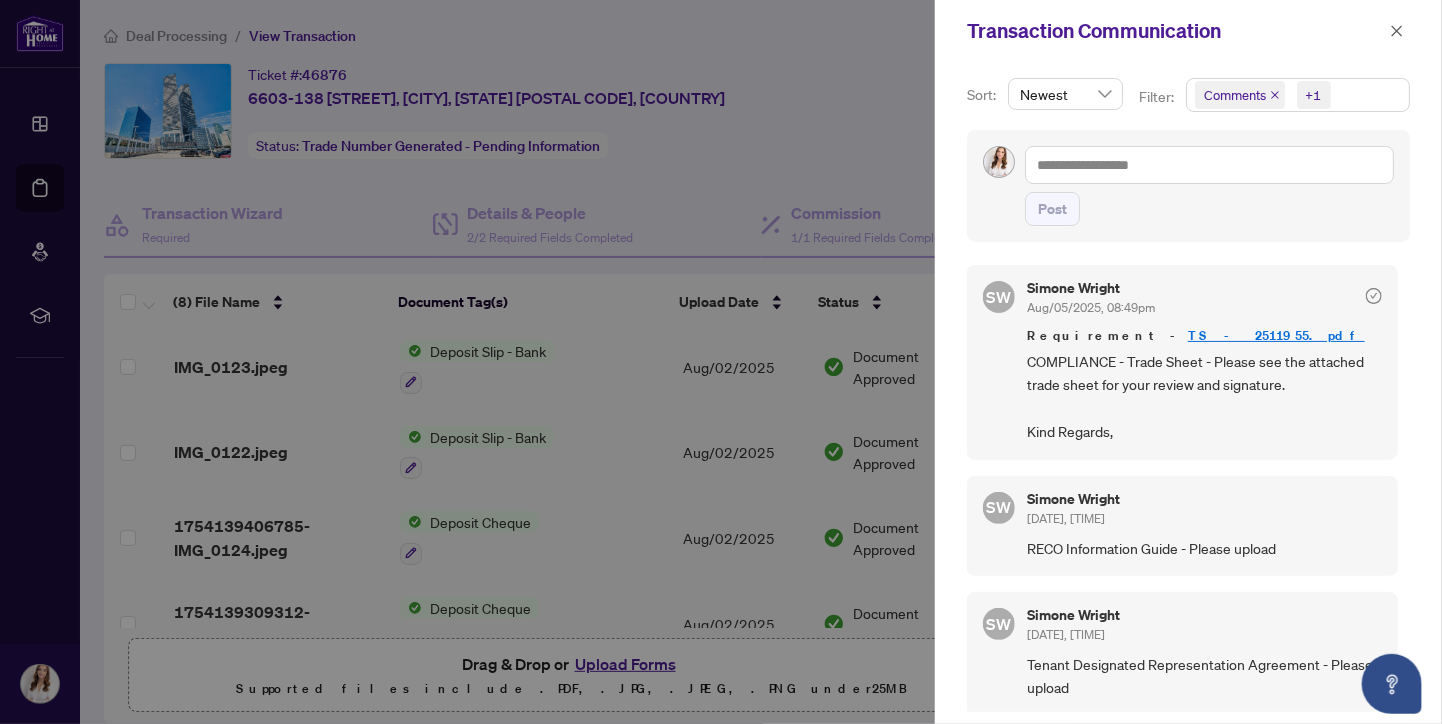 scroll, scrollTop: 2, scrollLeft: 0, axis: vertical 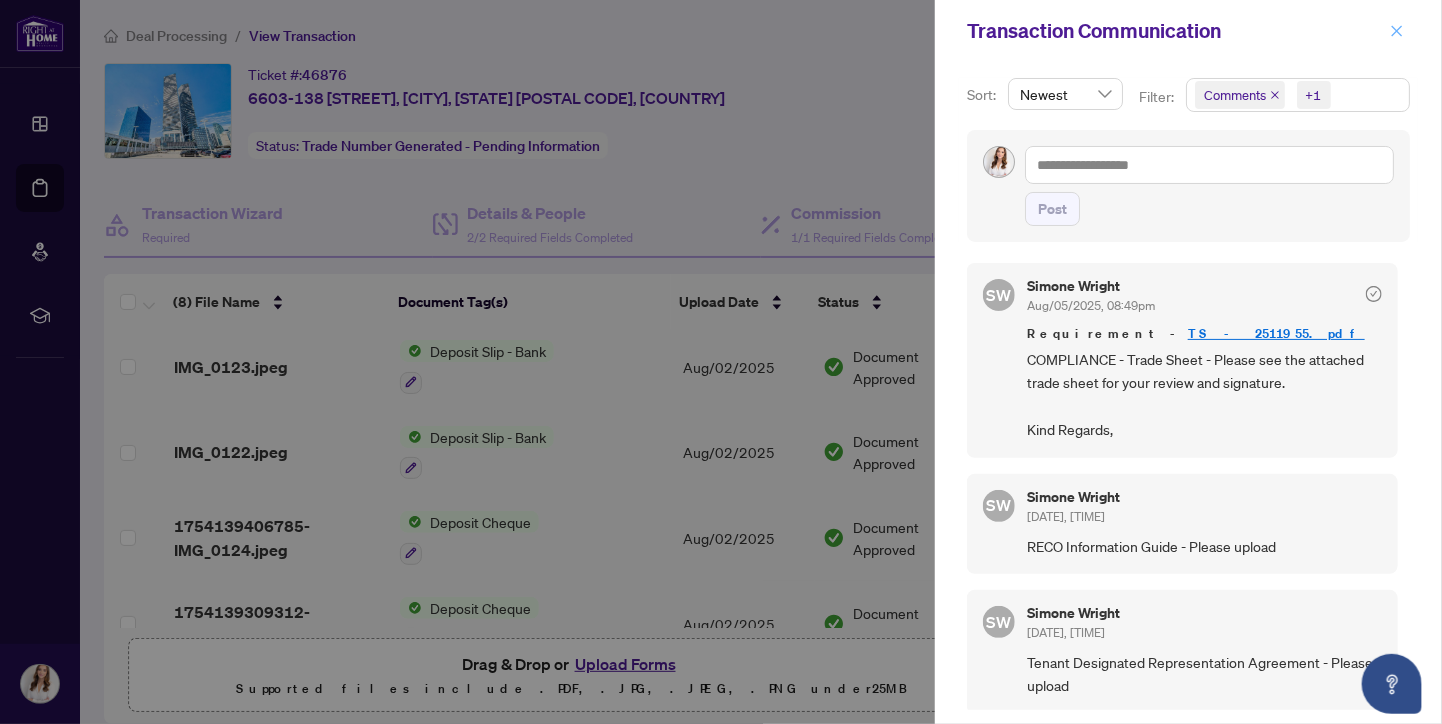 click 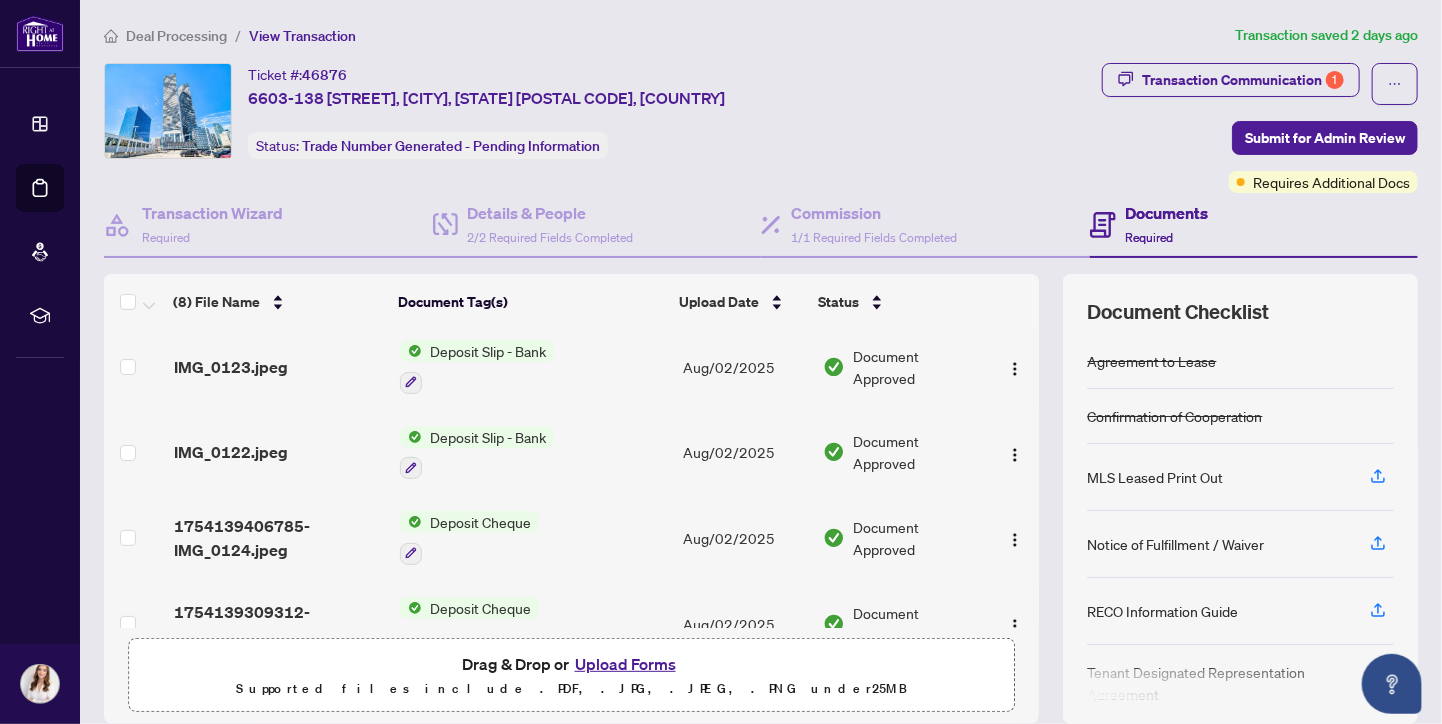 scroll, scrollTop: 382, scrollLeft: 0, axis: vertical 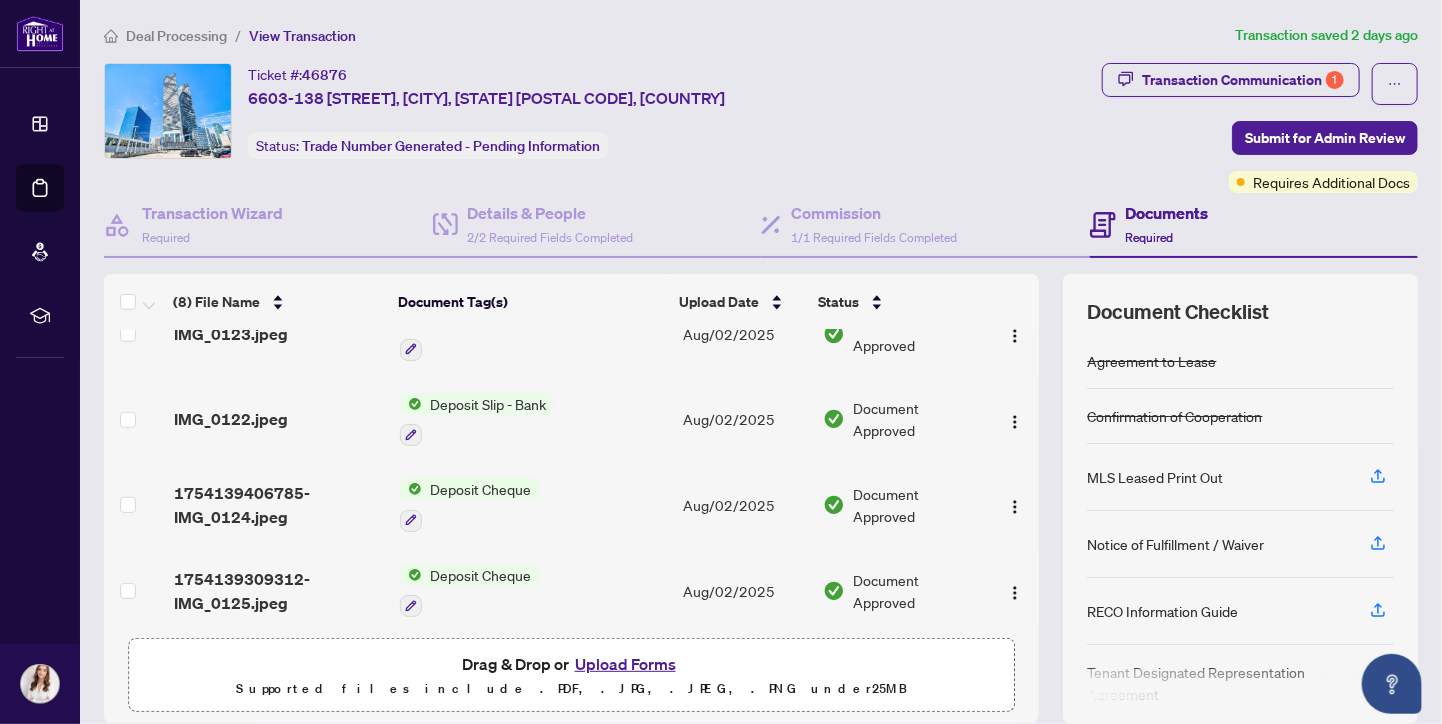 click on "Upload Forms" at bounding box center (625, 664) 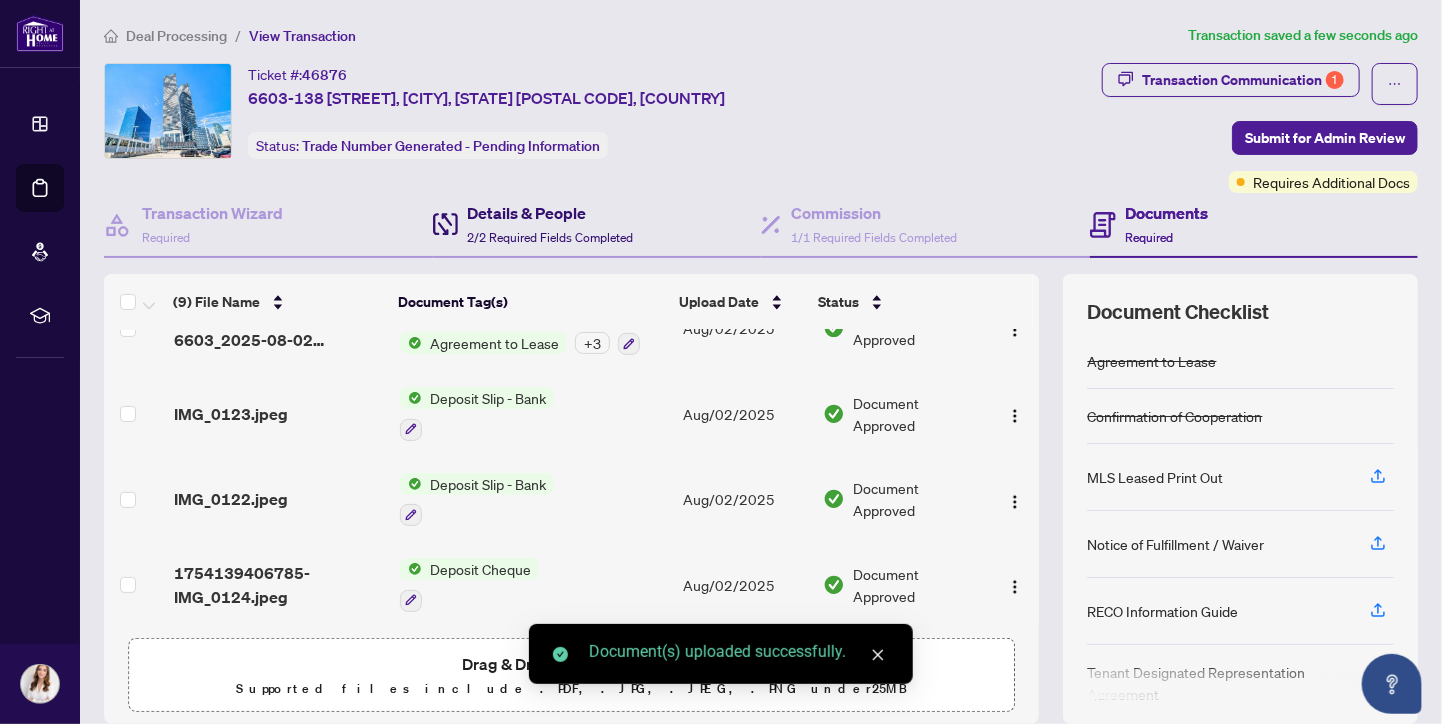 click on "Details & People" at bounding box center [551, 213] 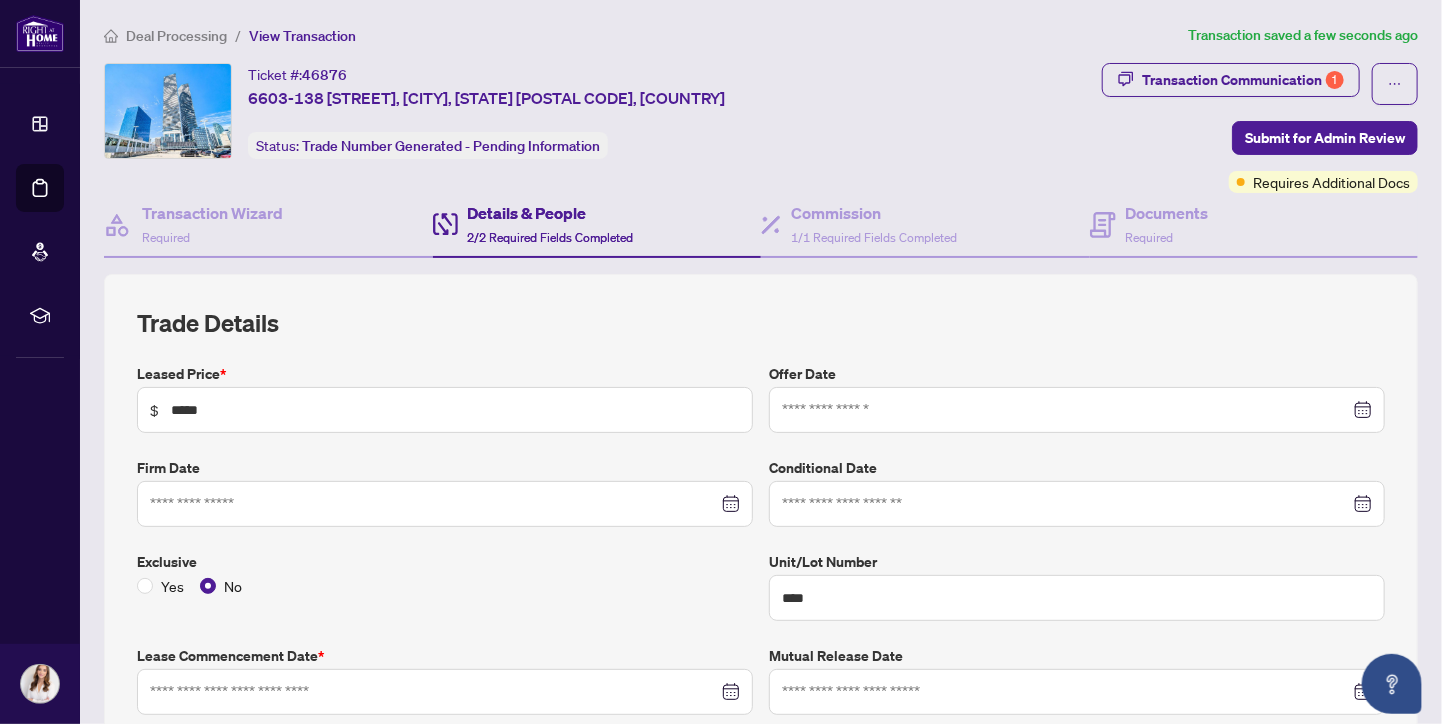 type on "**********" 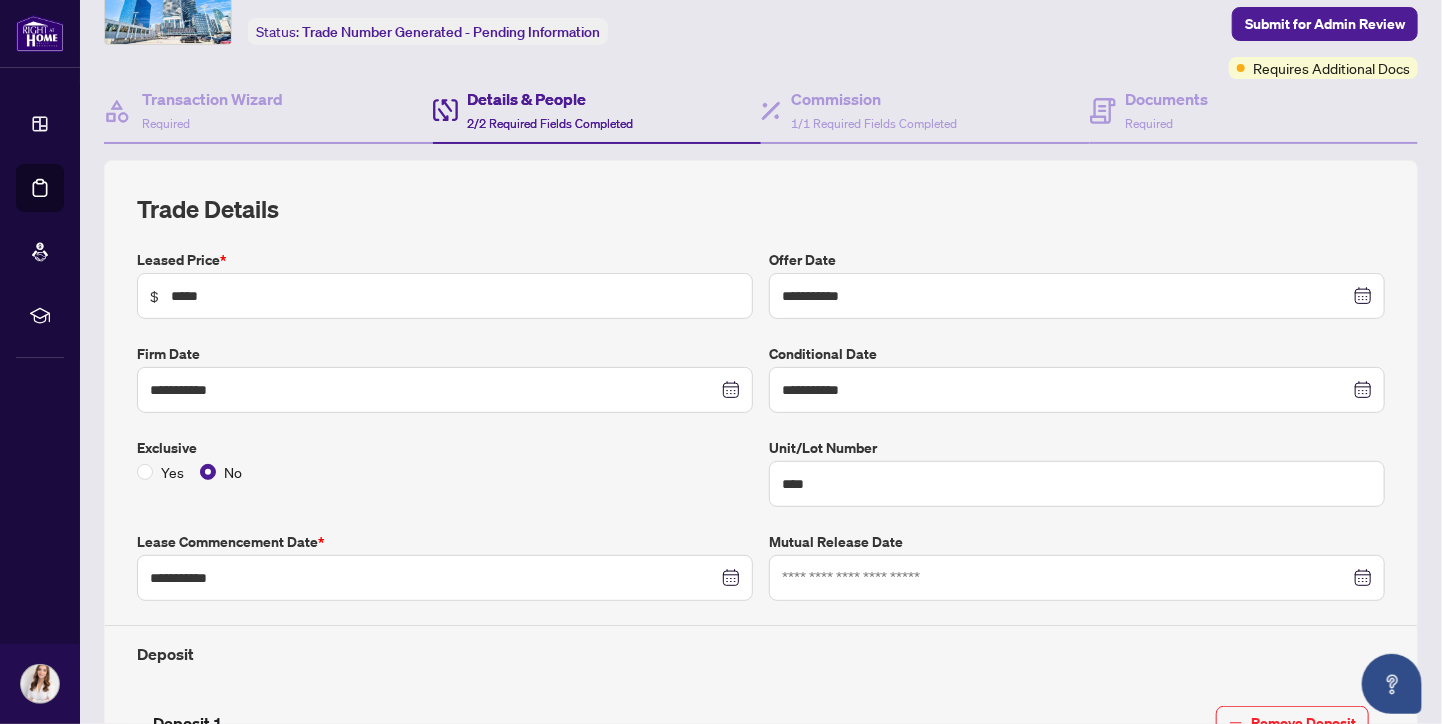 scroll, scrollTop: 0, scrollLeft: 0, axis: both 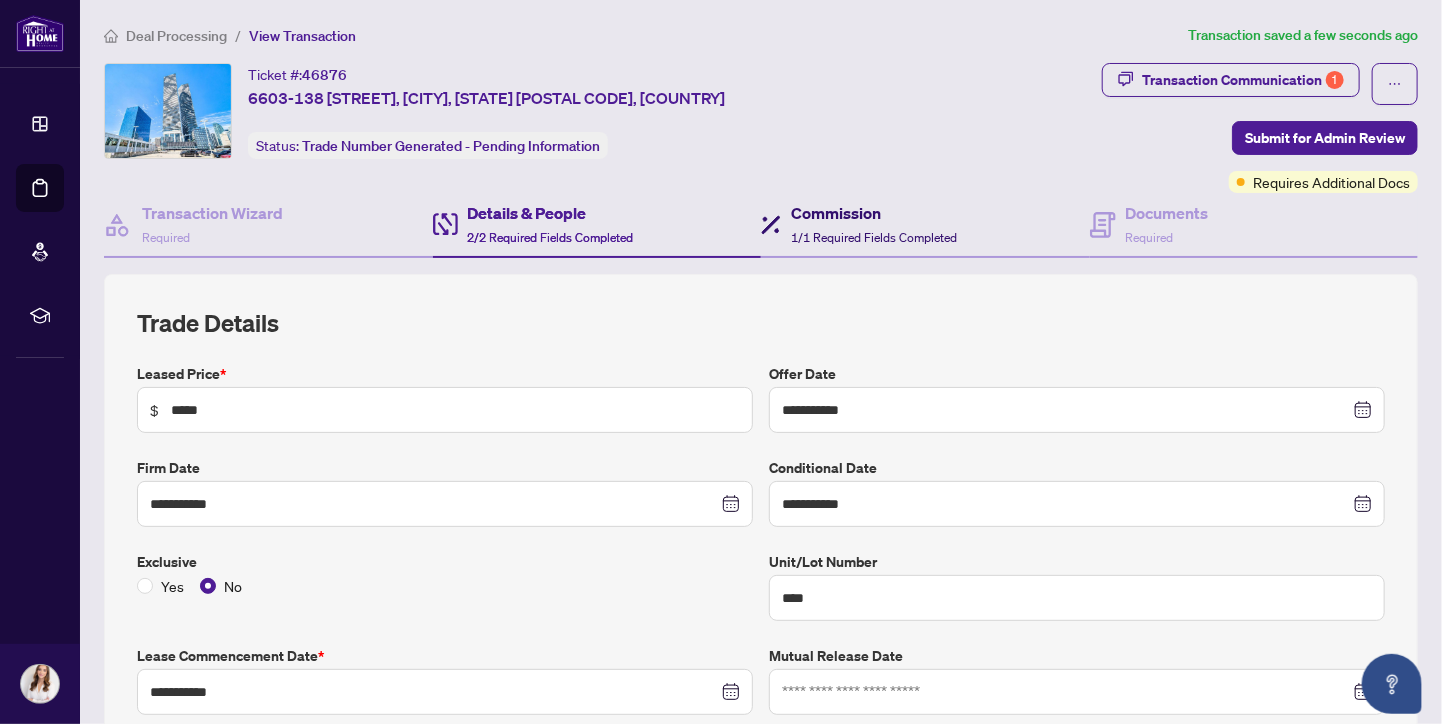 click on "Commission 1/1 Required Fields Completed" at bounding box center [859, 224] 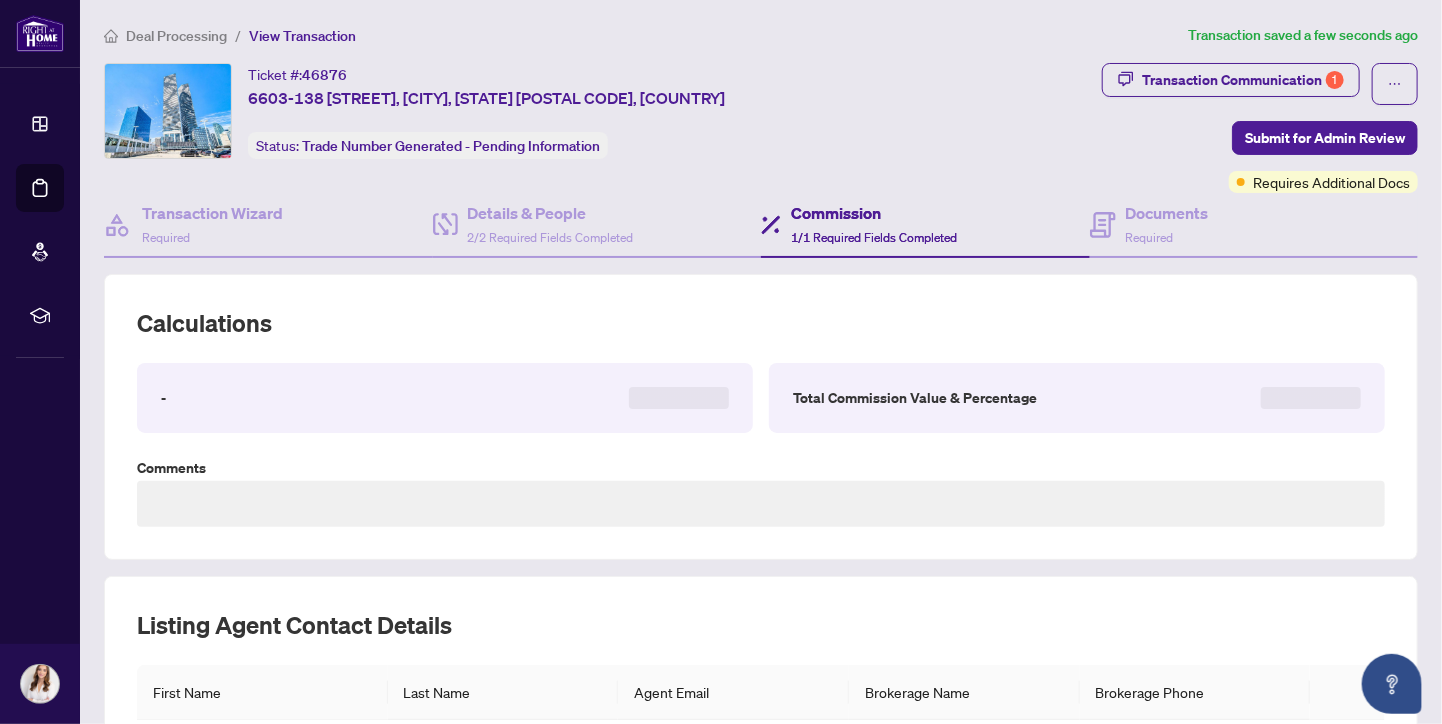 type on "**********" 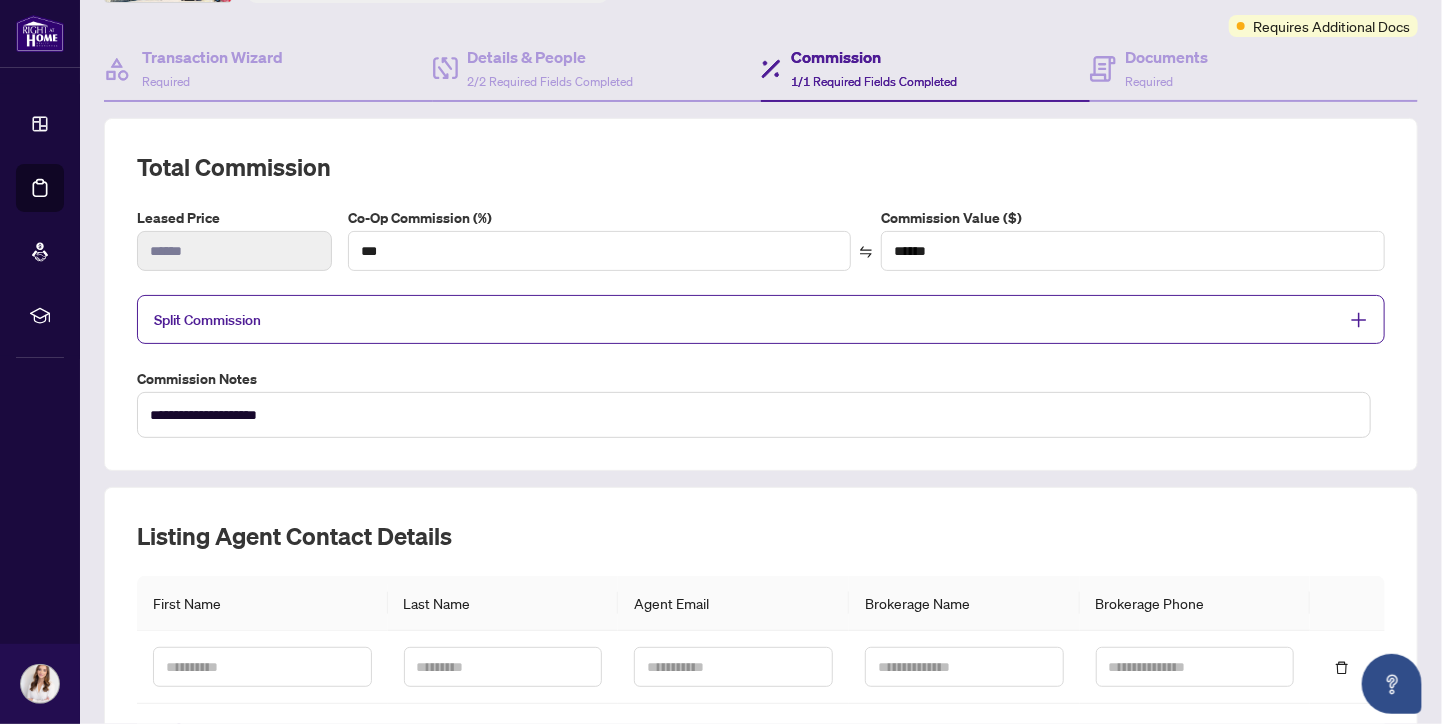 scroll, scrollTop: 154, scrollLeft: 0, axis: vertical 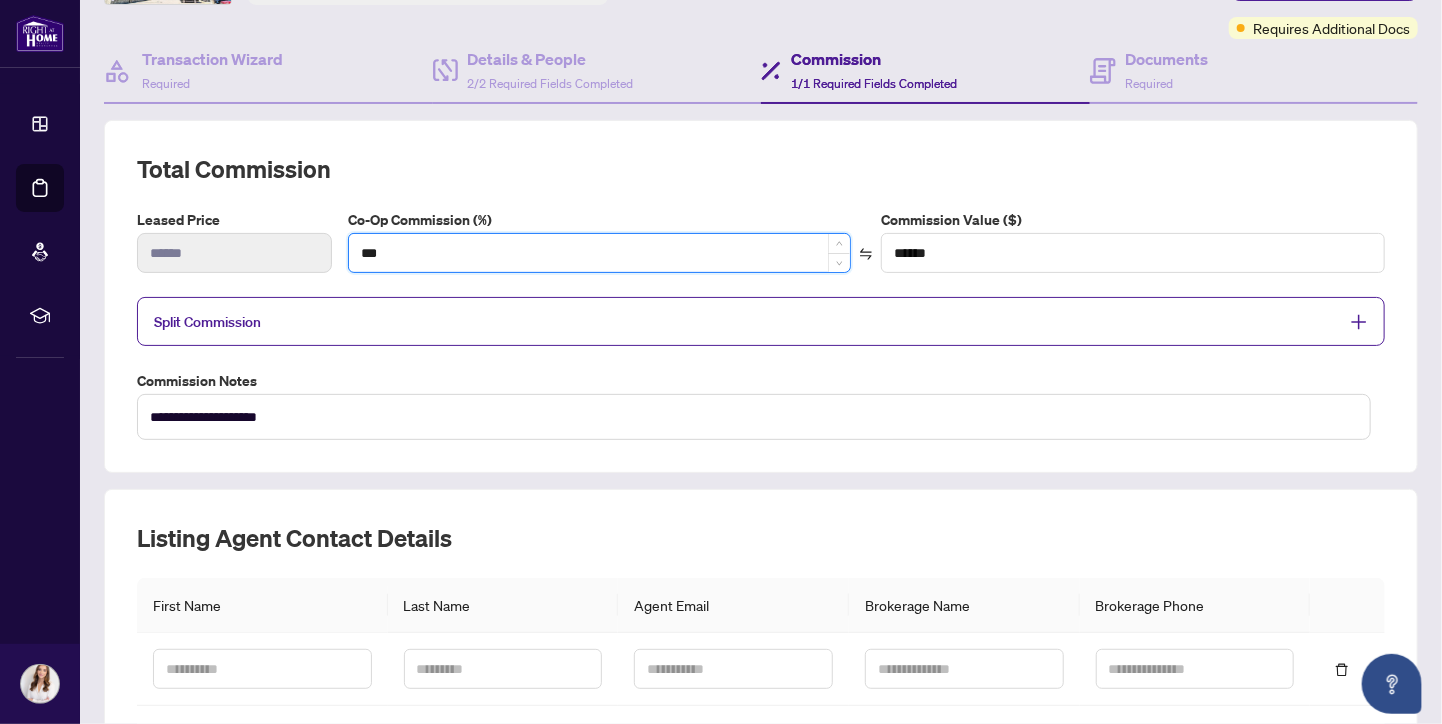 click on "***" at bounding box center (600, 253) 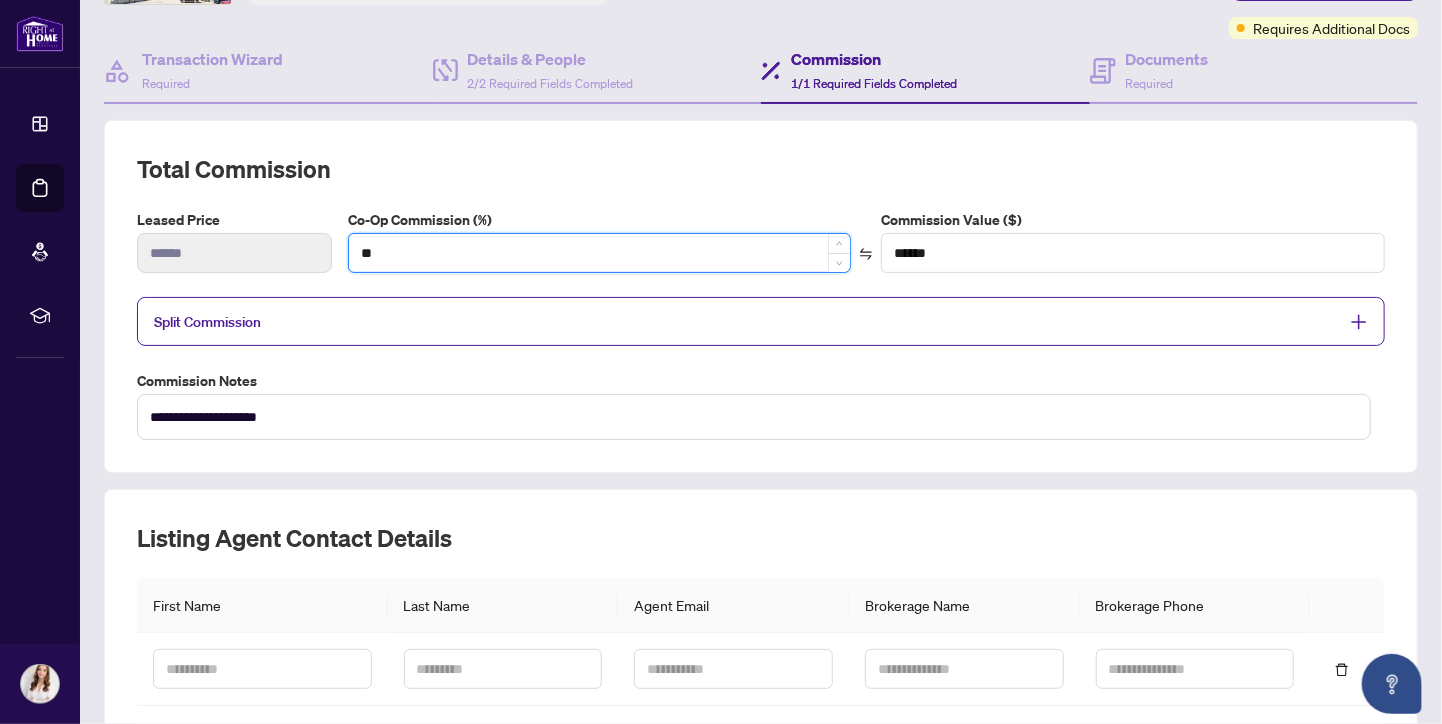 type on "****" 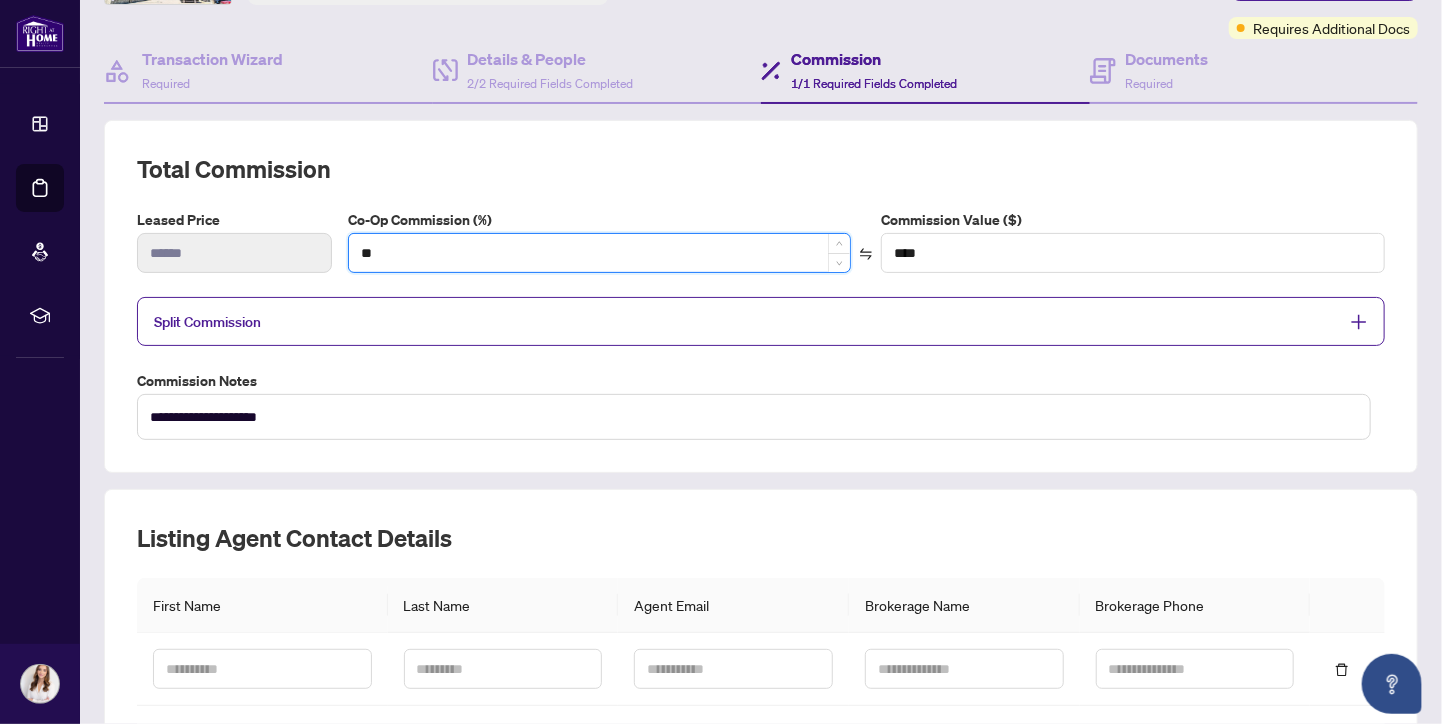 type on "*" 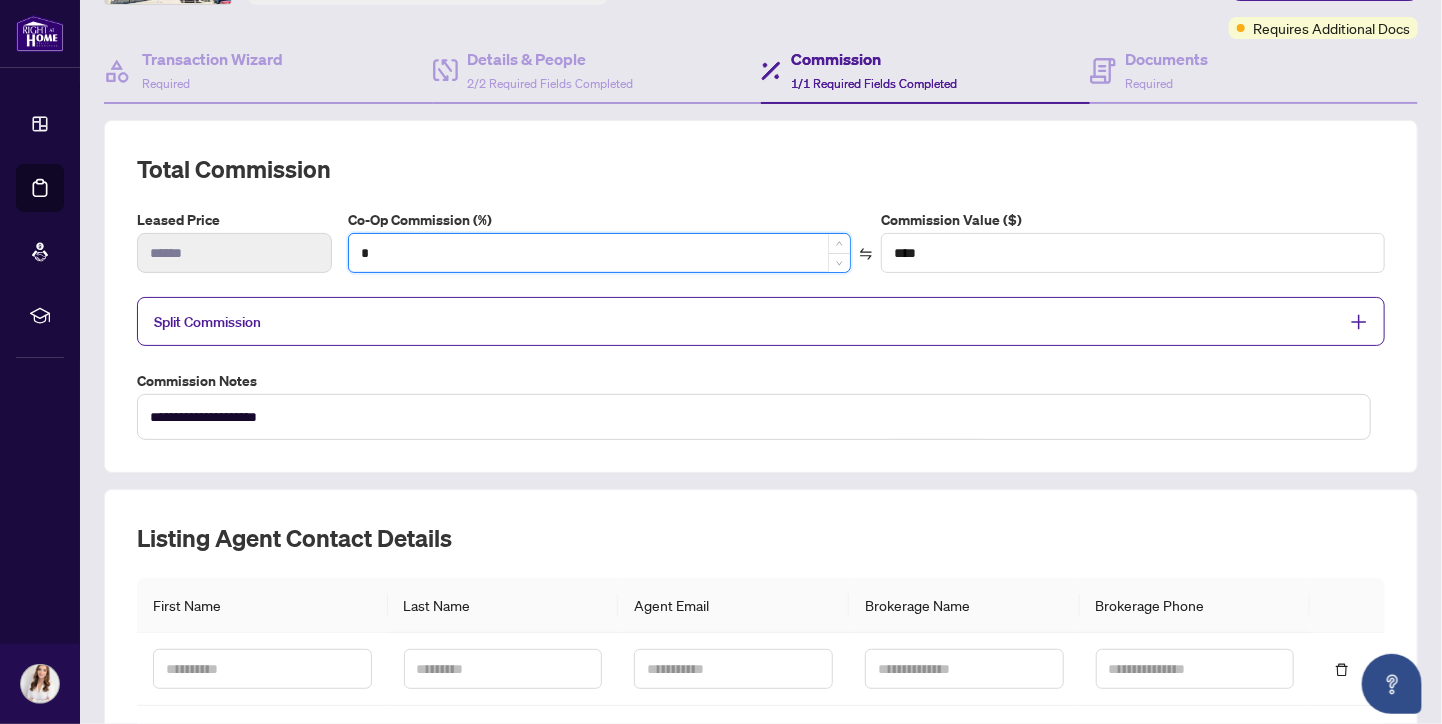 type on "***" 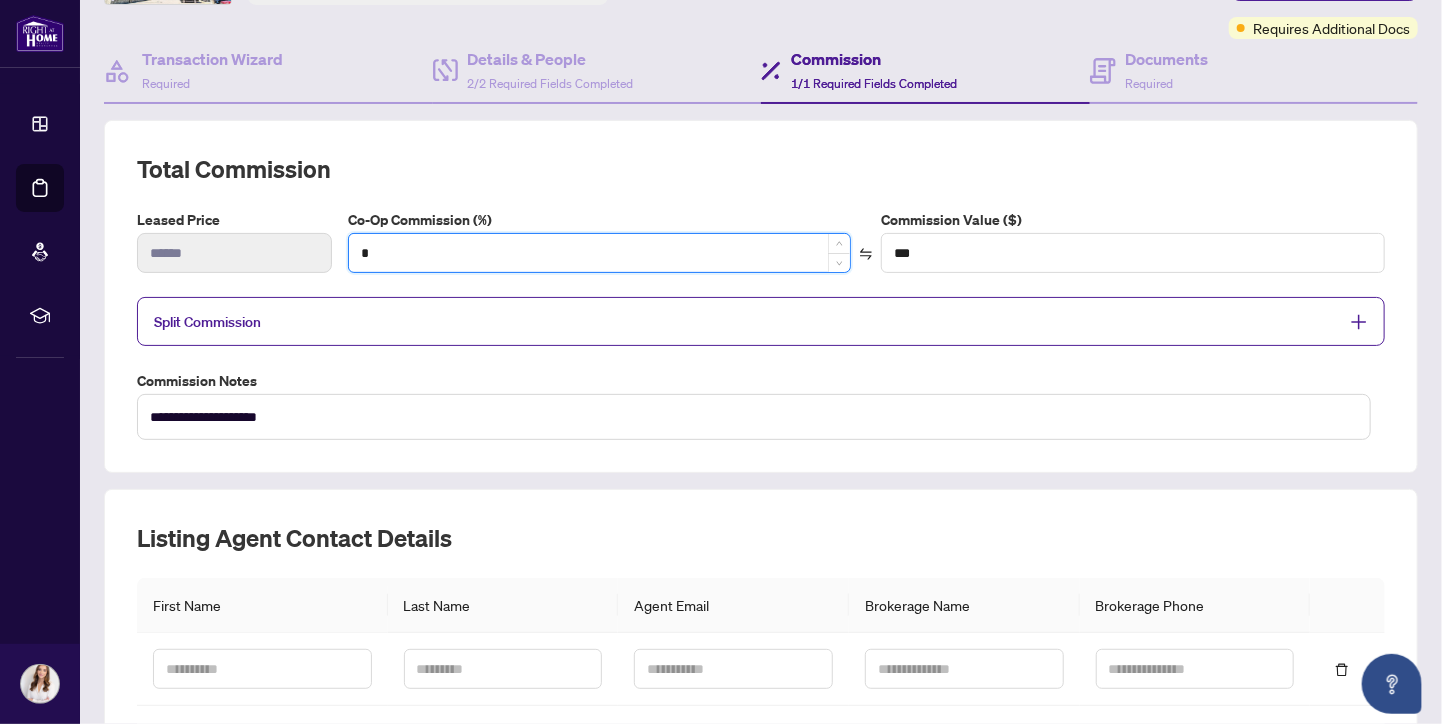 type on "*" 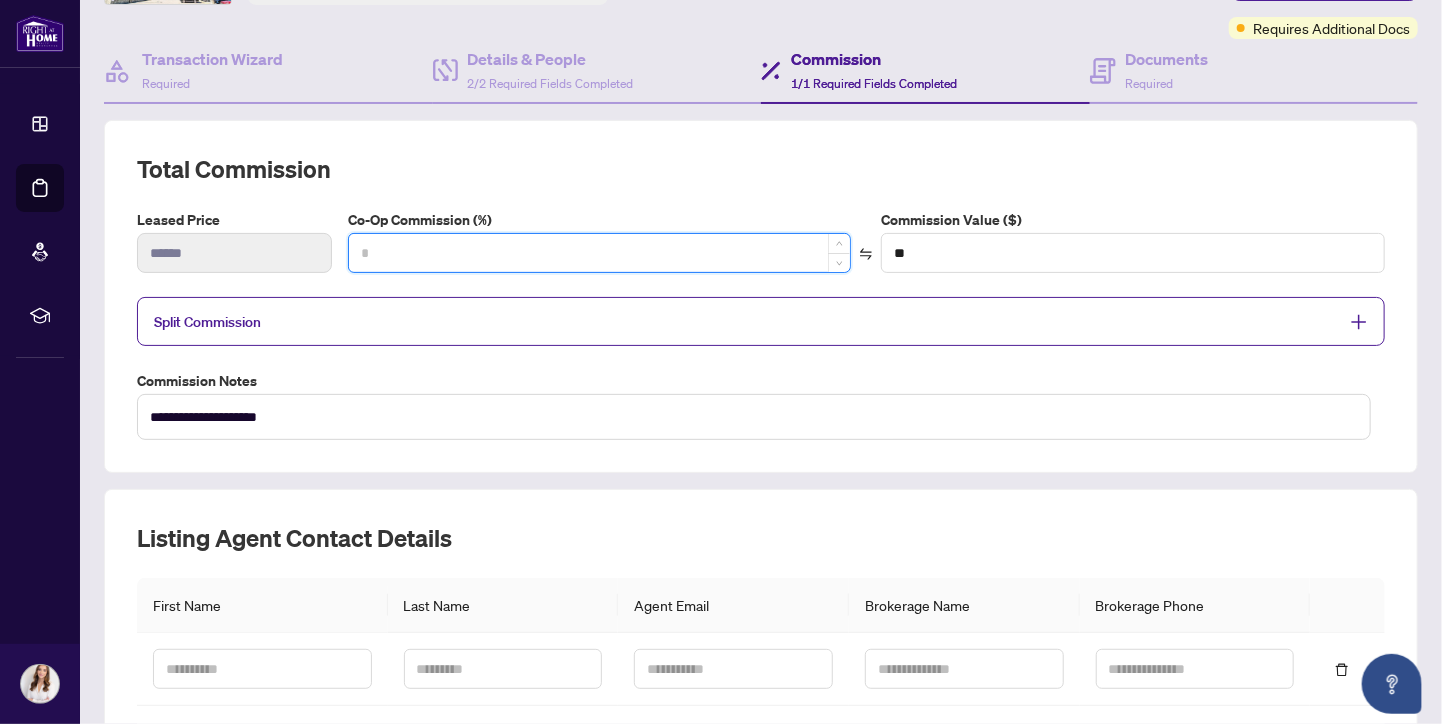 type on "*" 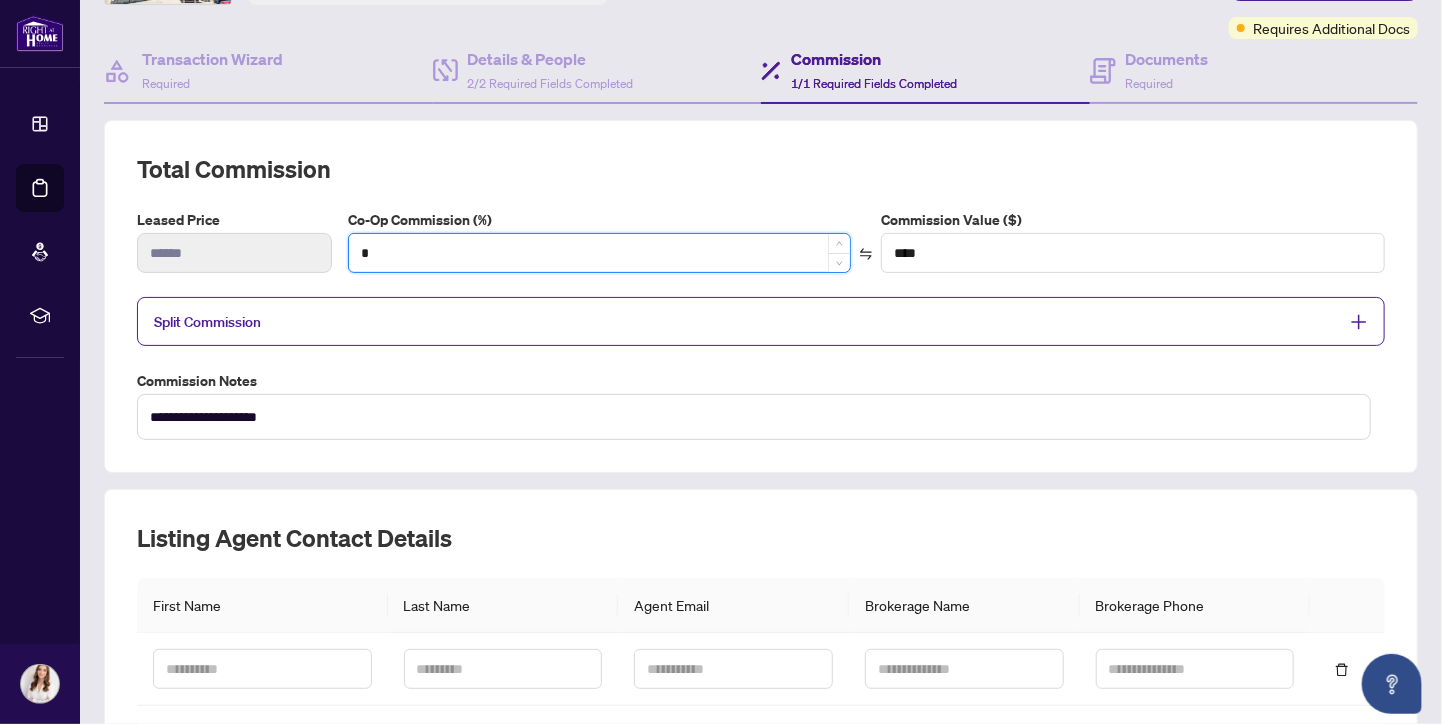 type on "**" 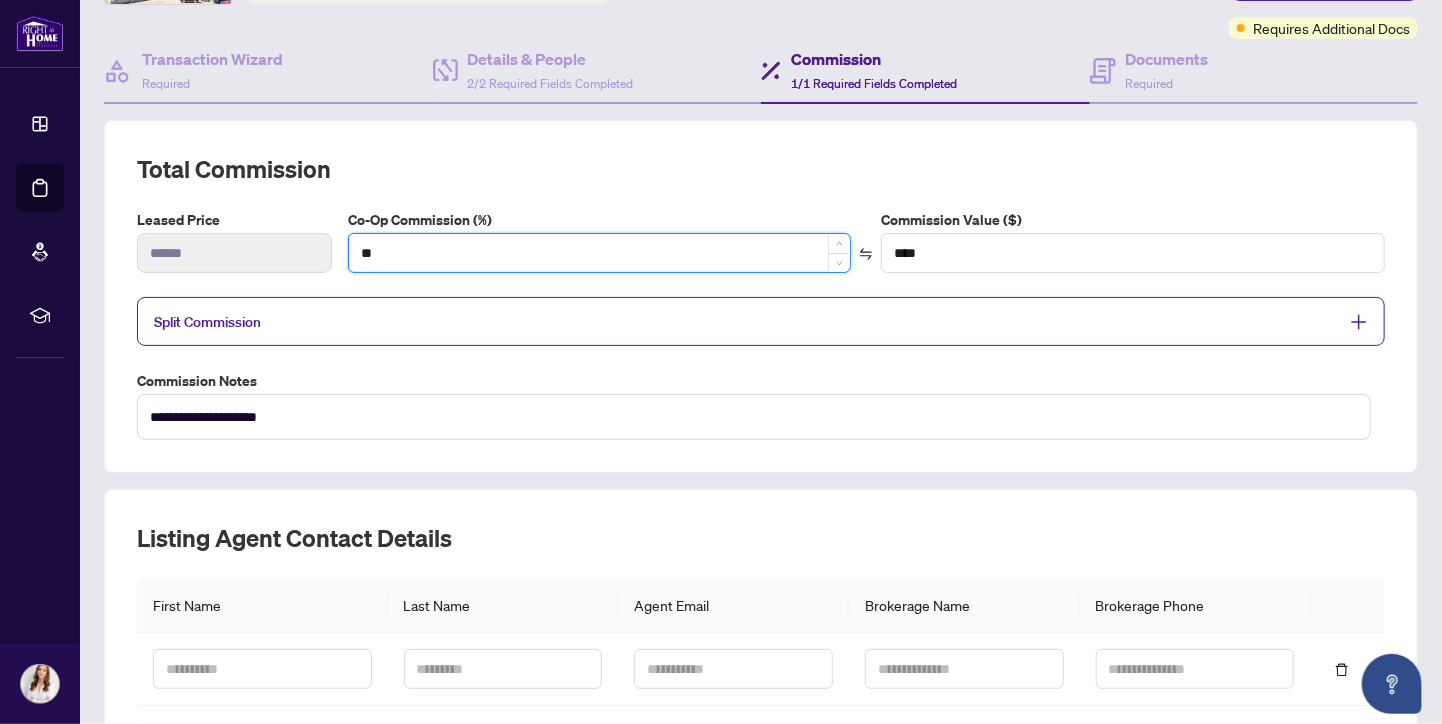 type on "******" 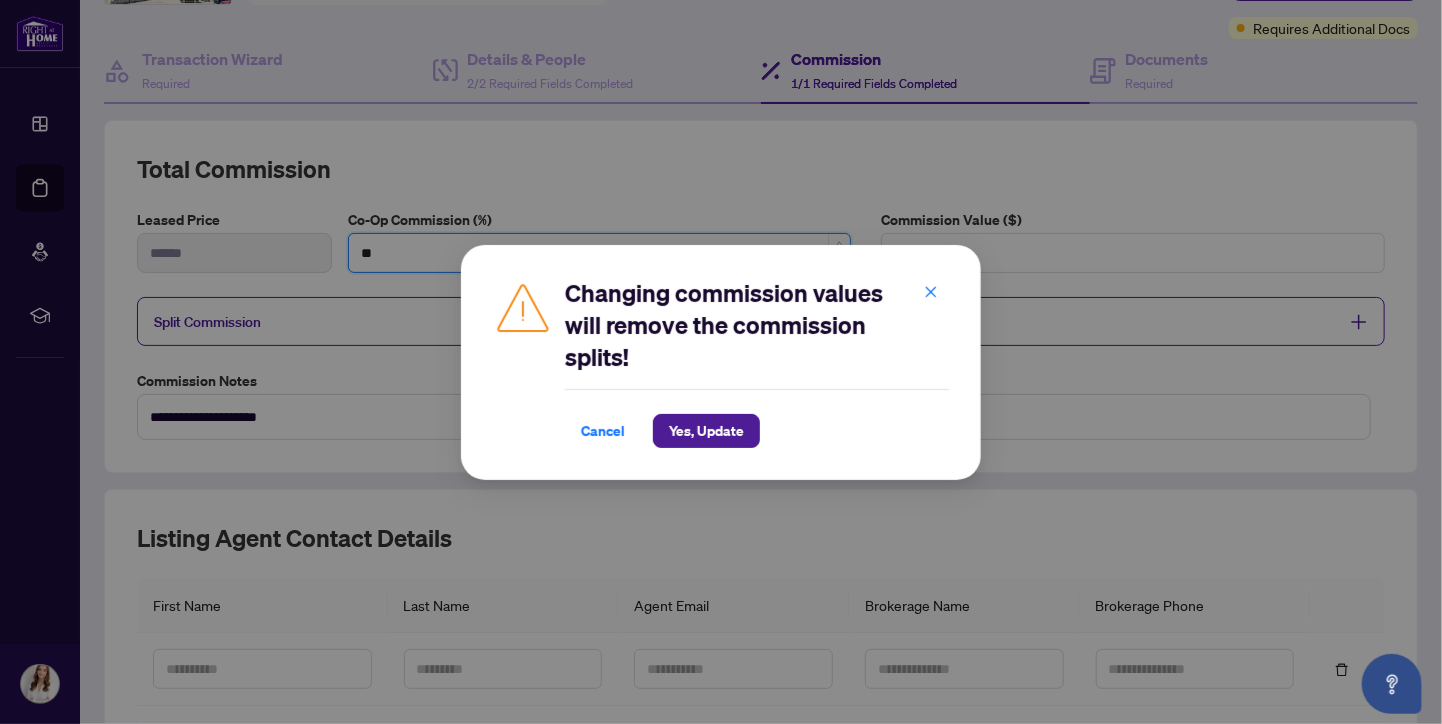 type on "**" 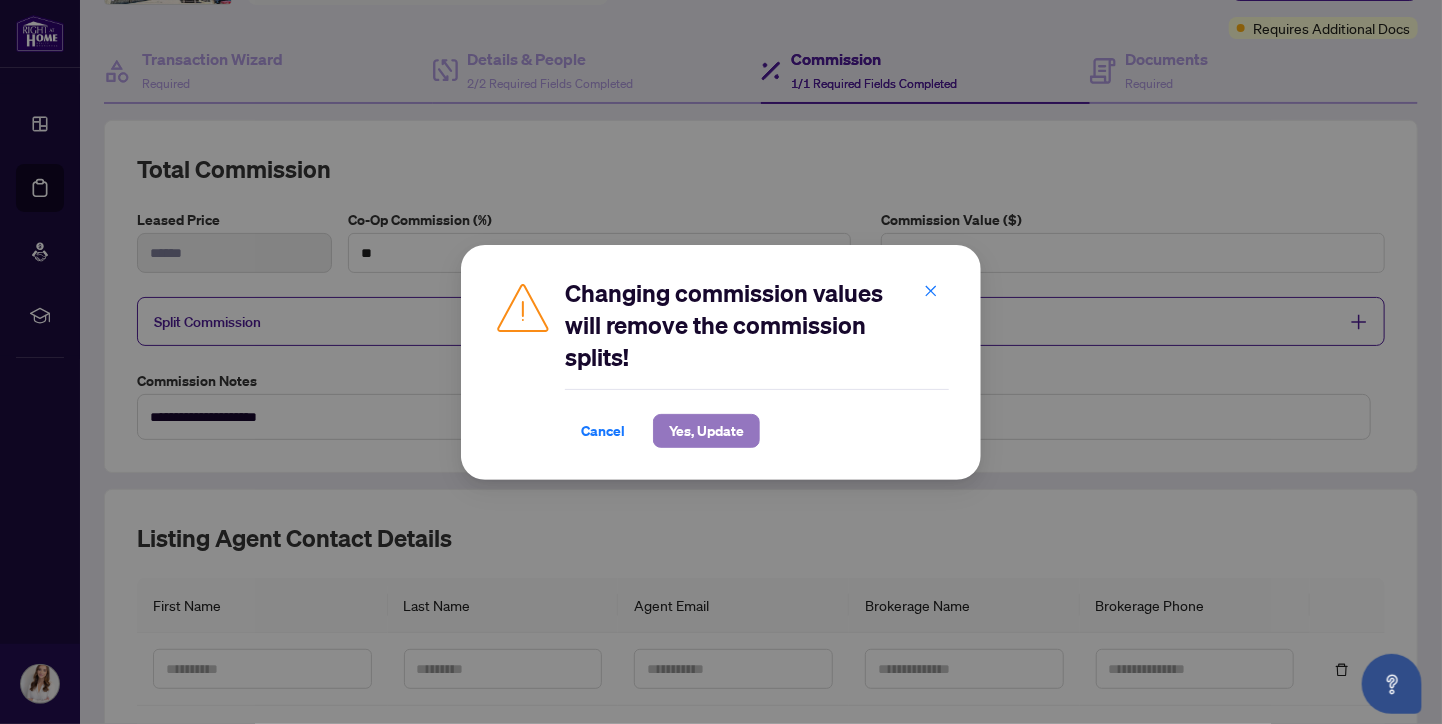 click on "Yes, Update" at bounding box center (706, 431) 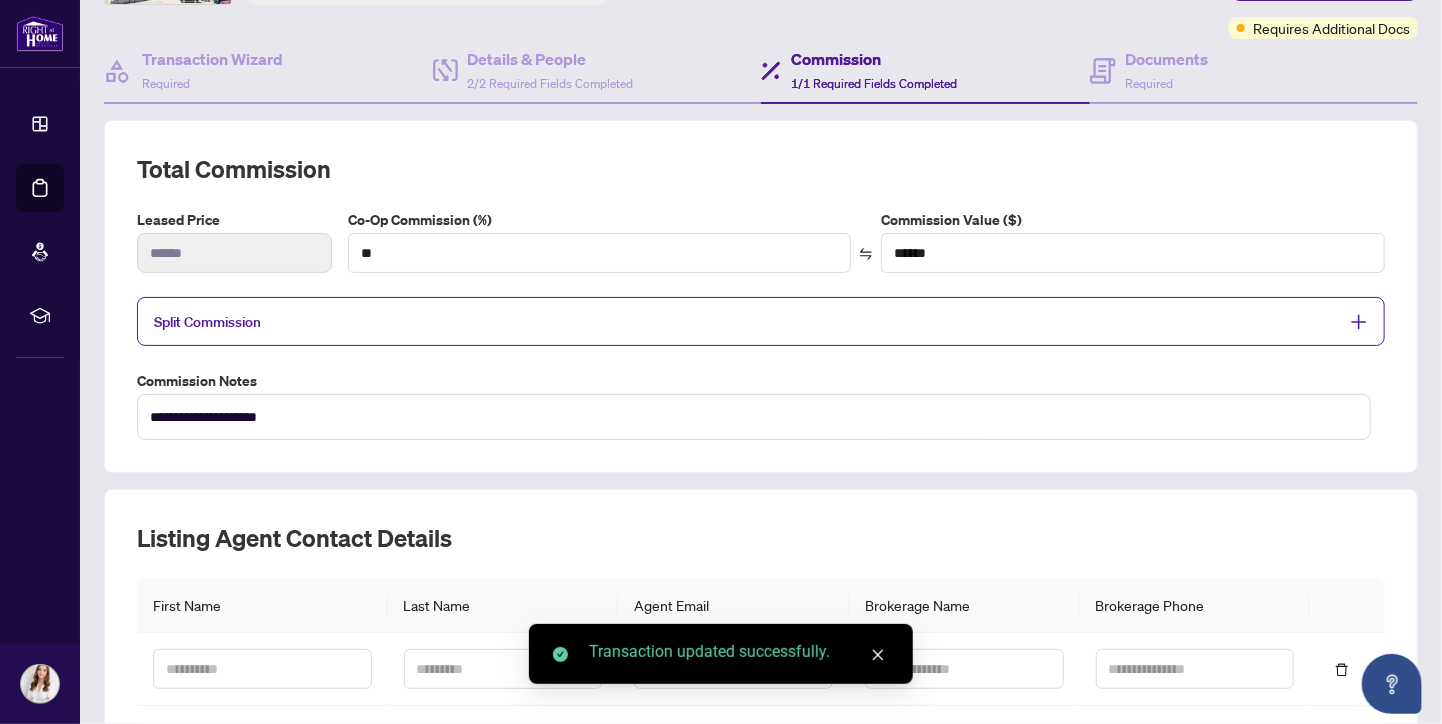 click on "Split Commission" at bounding box center [746, 321] 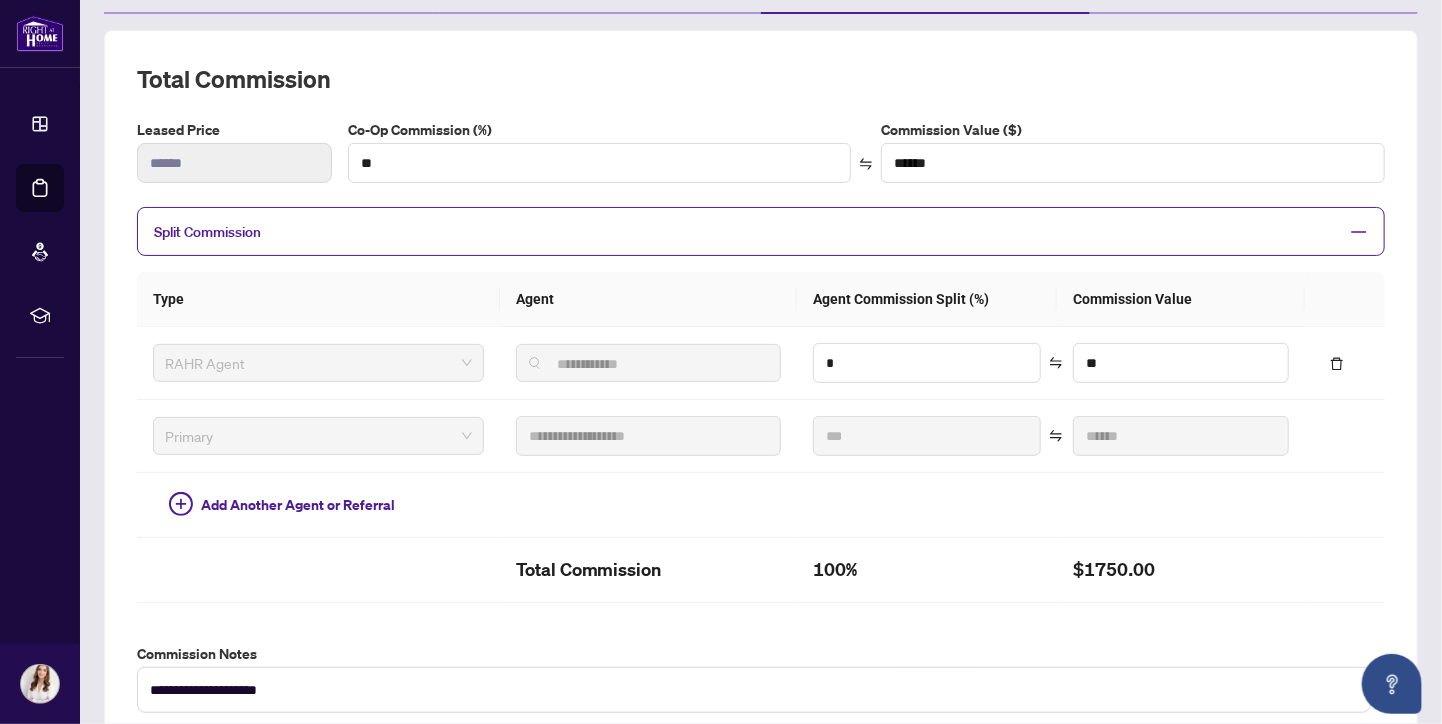 scroll, scrollTop: 248, scrollLeft: 0, axis: vertical 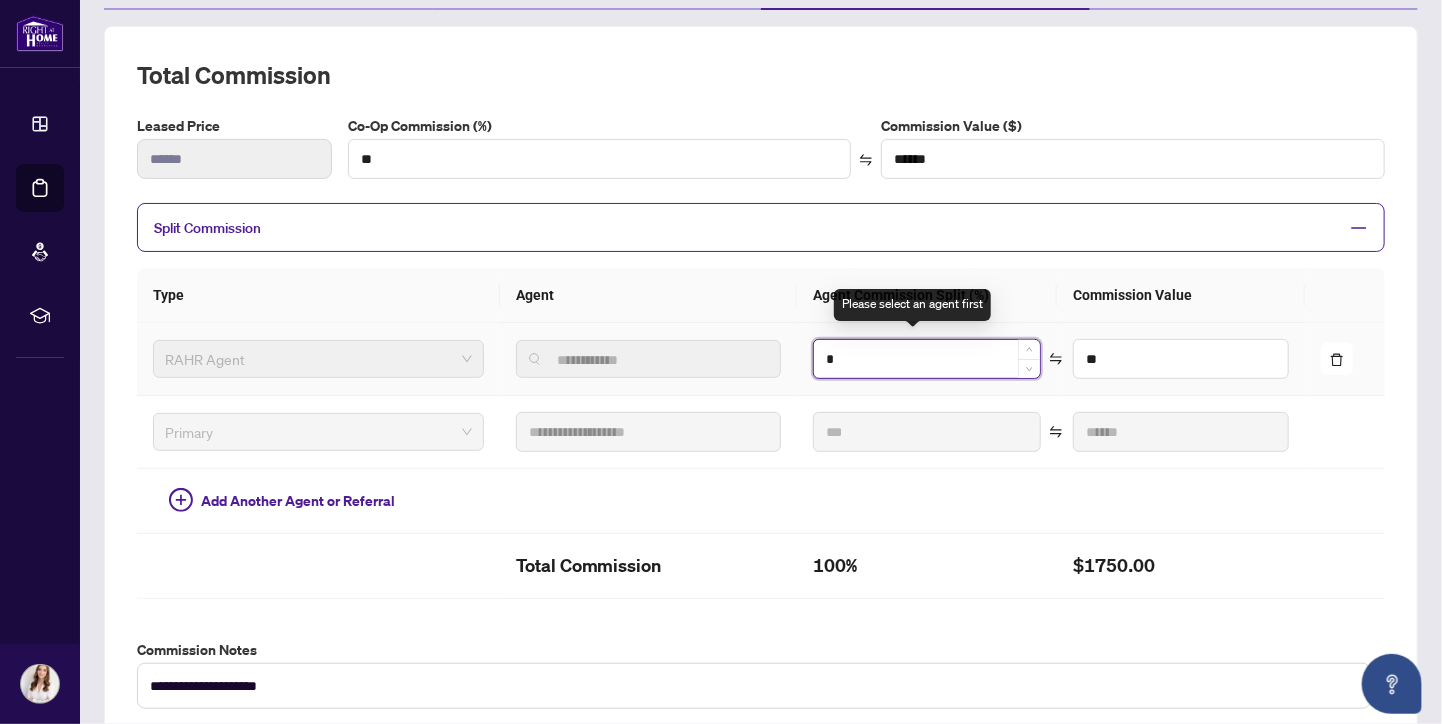 click on "*" at bounding box center (927, 359) 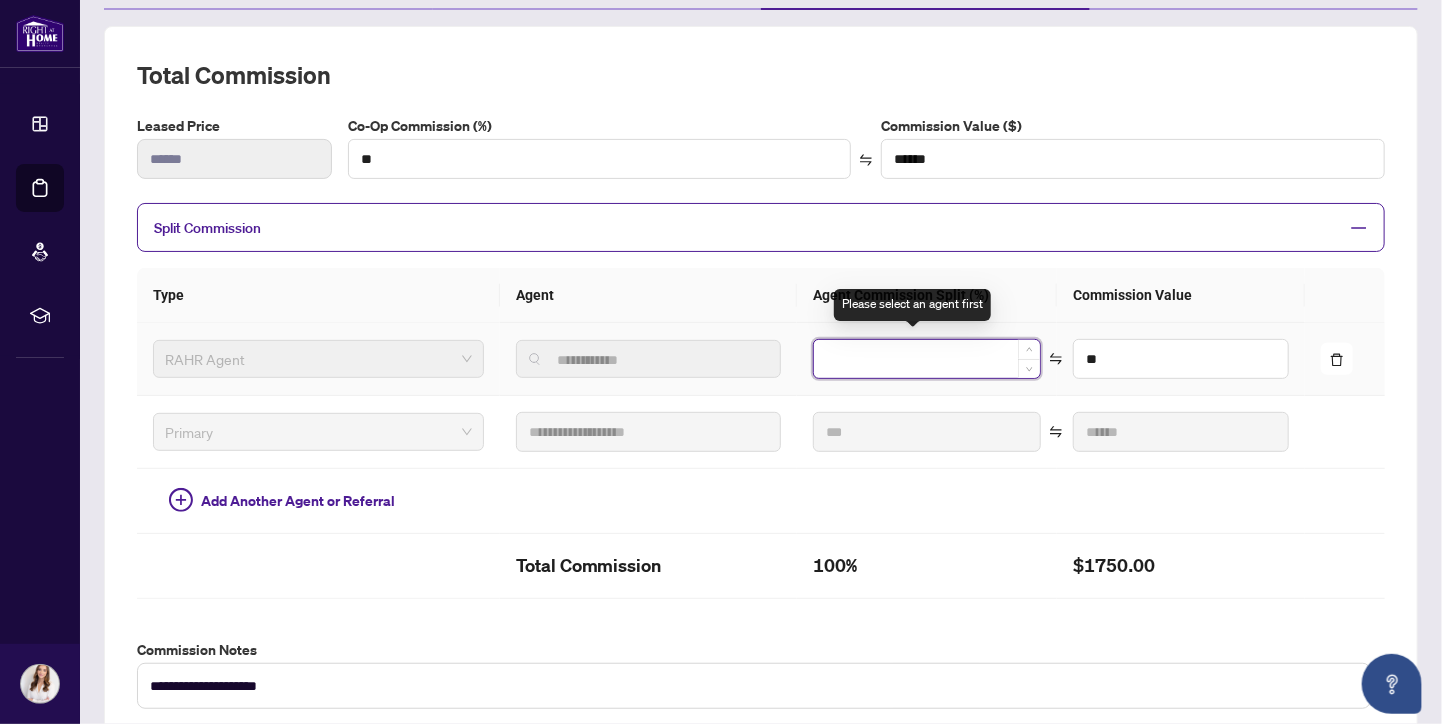 type on "*" 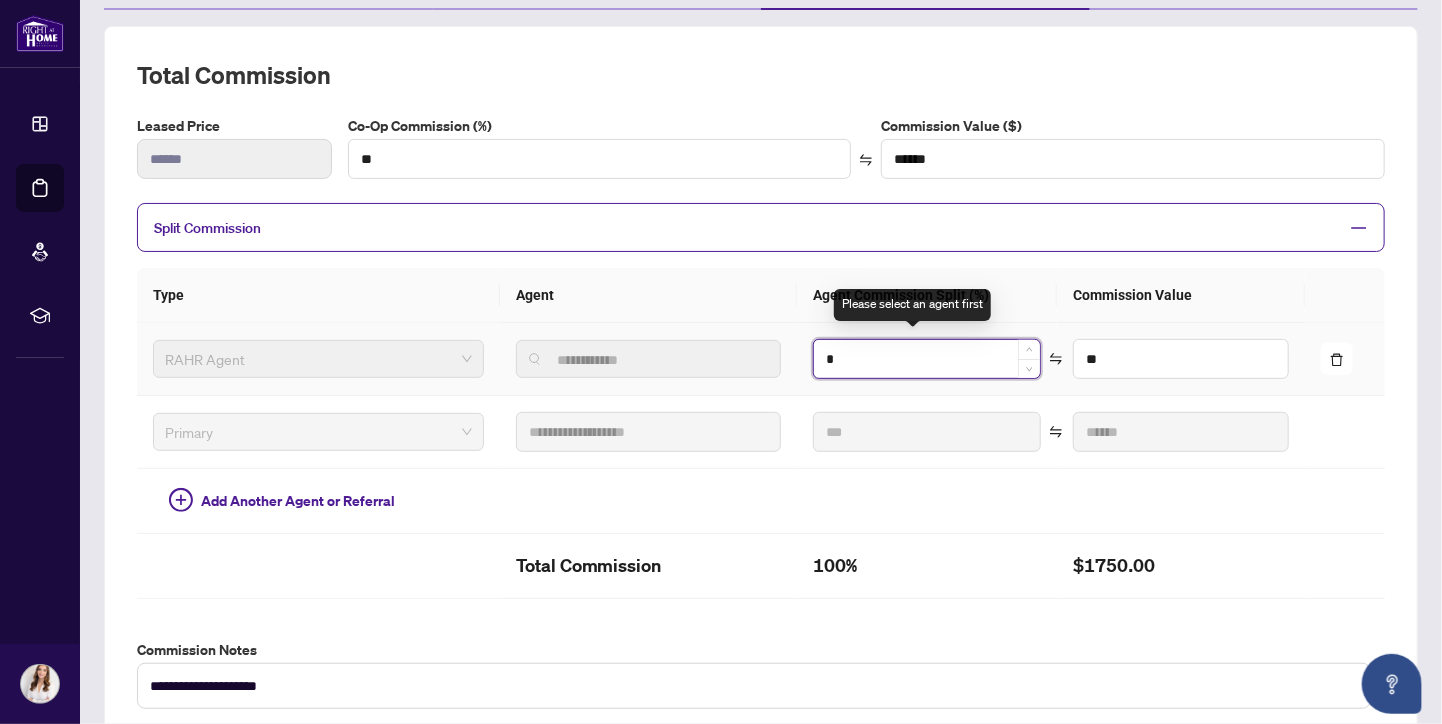 type on "***" 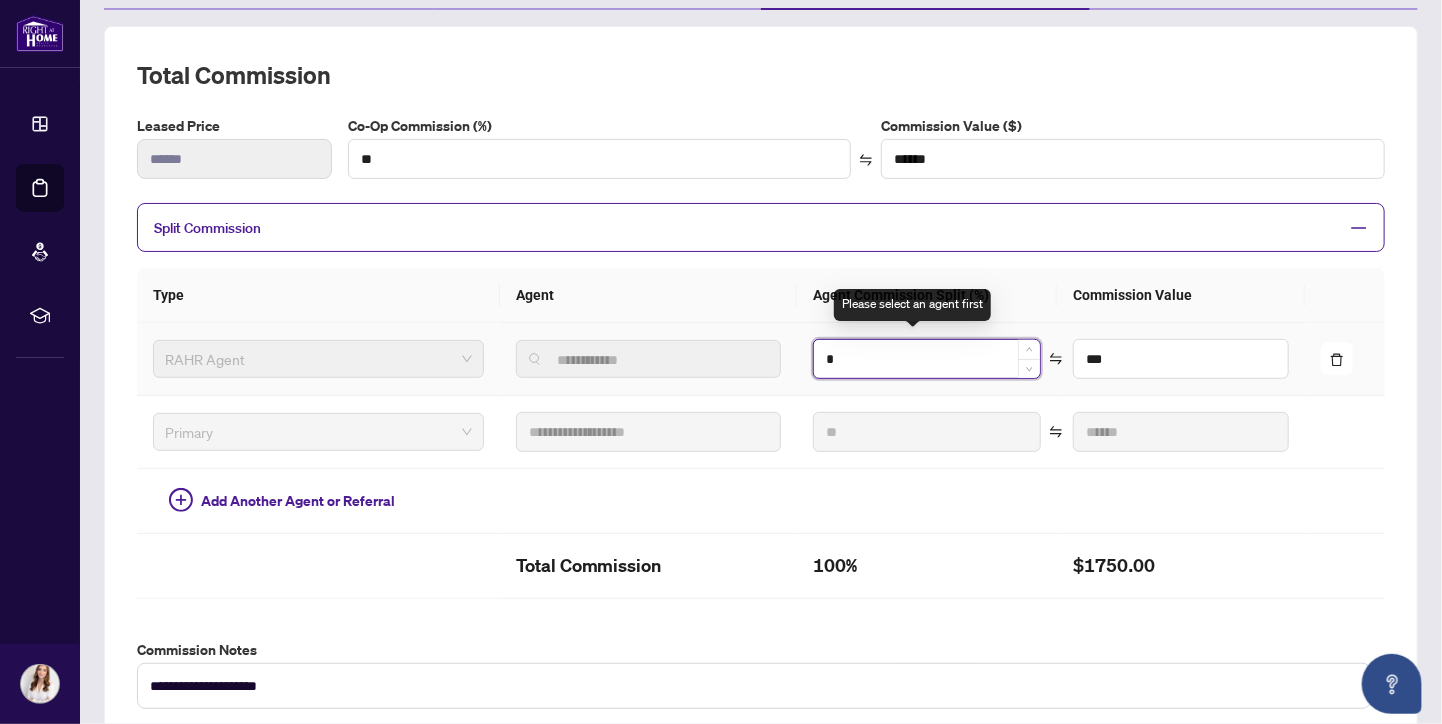 type on "**" 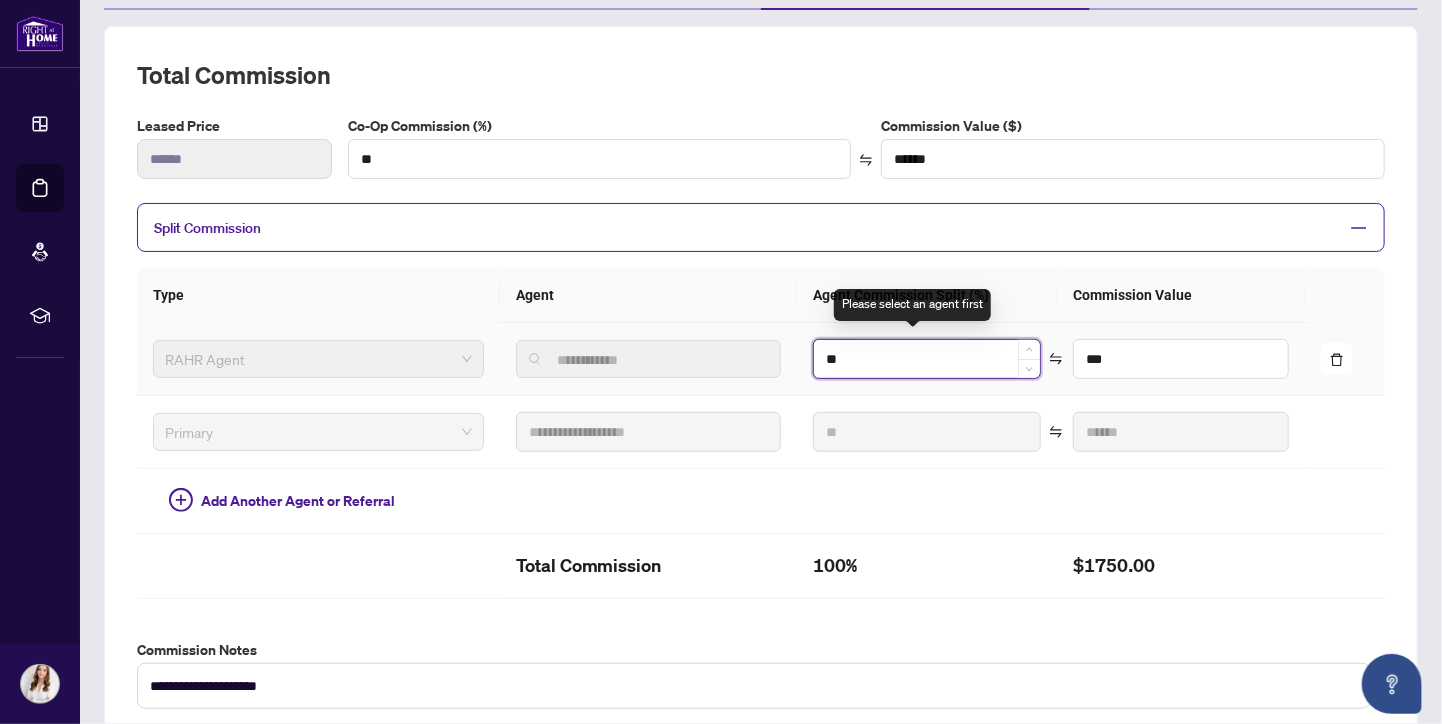 type on "****" 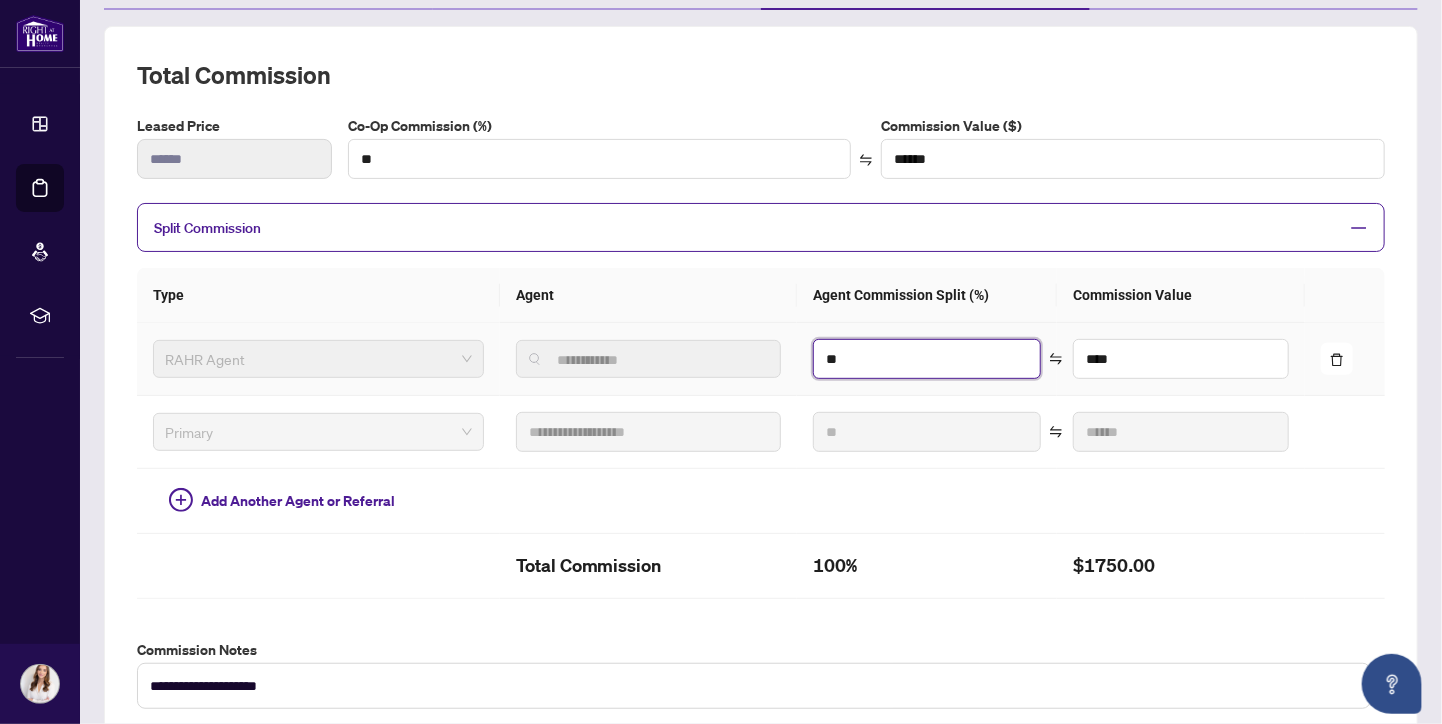 drag, startPoint x: 961, startPoint y: 359, endPoint x: 773, endPoint y: 368, distance: 188.2153 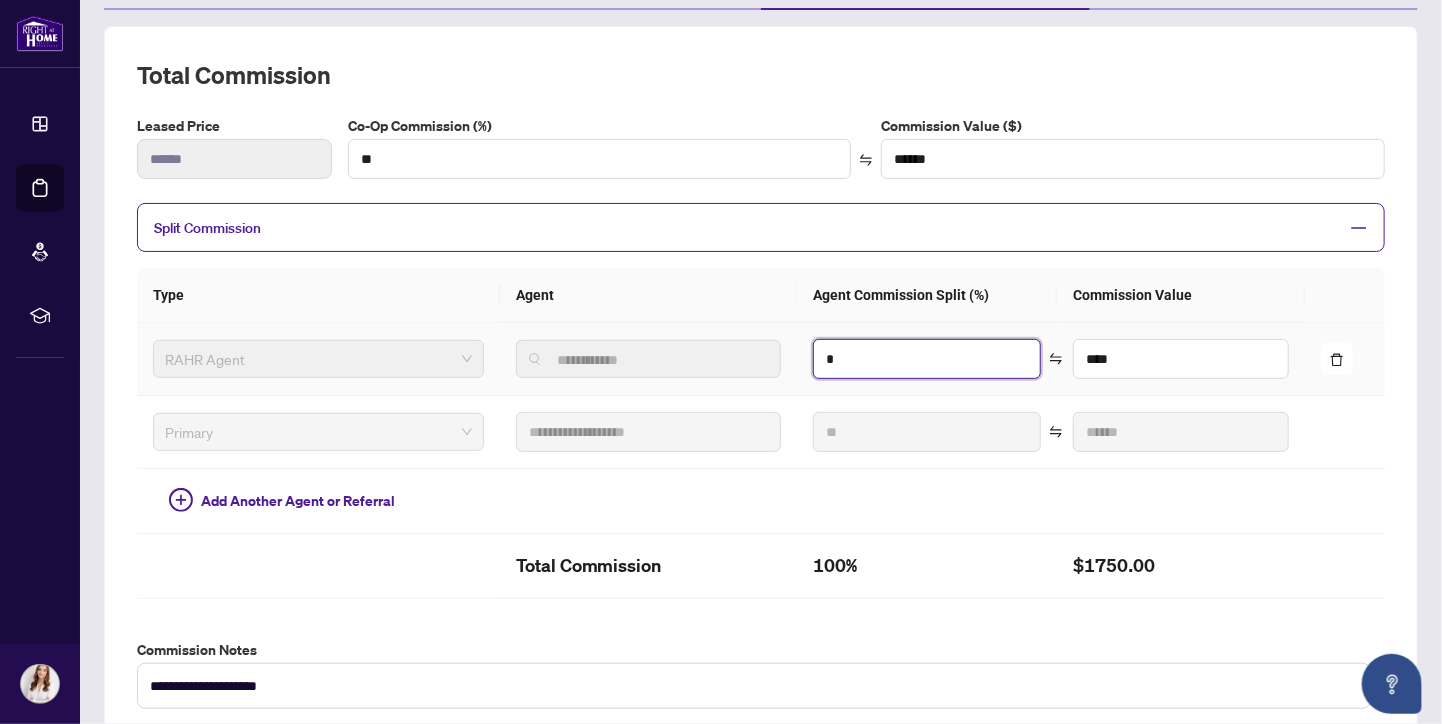 type on "**" 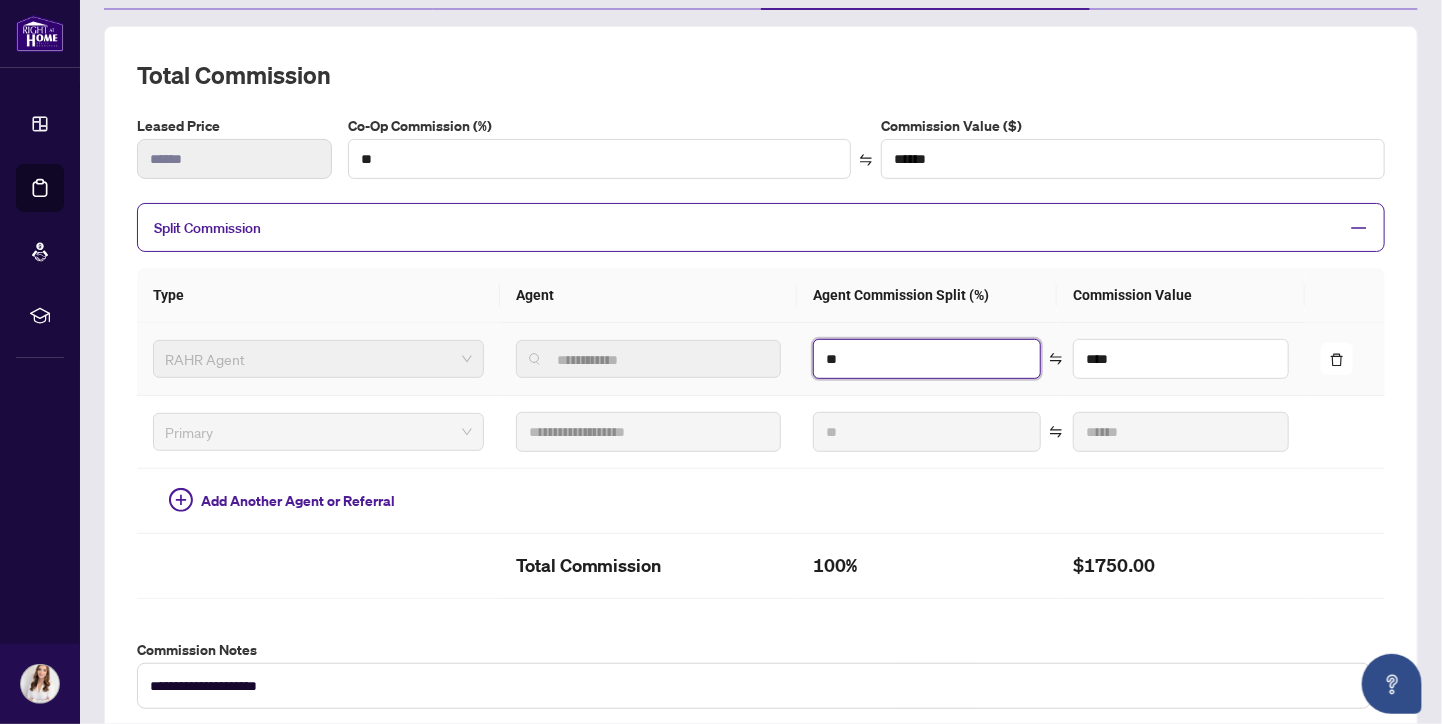 type on "**" 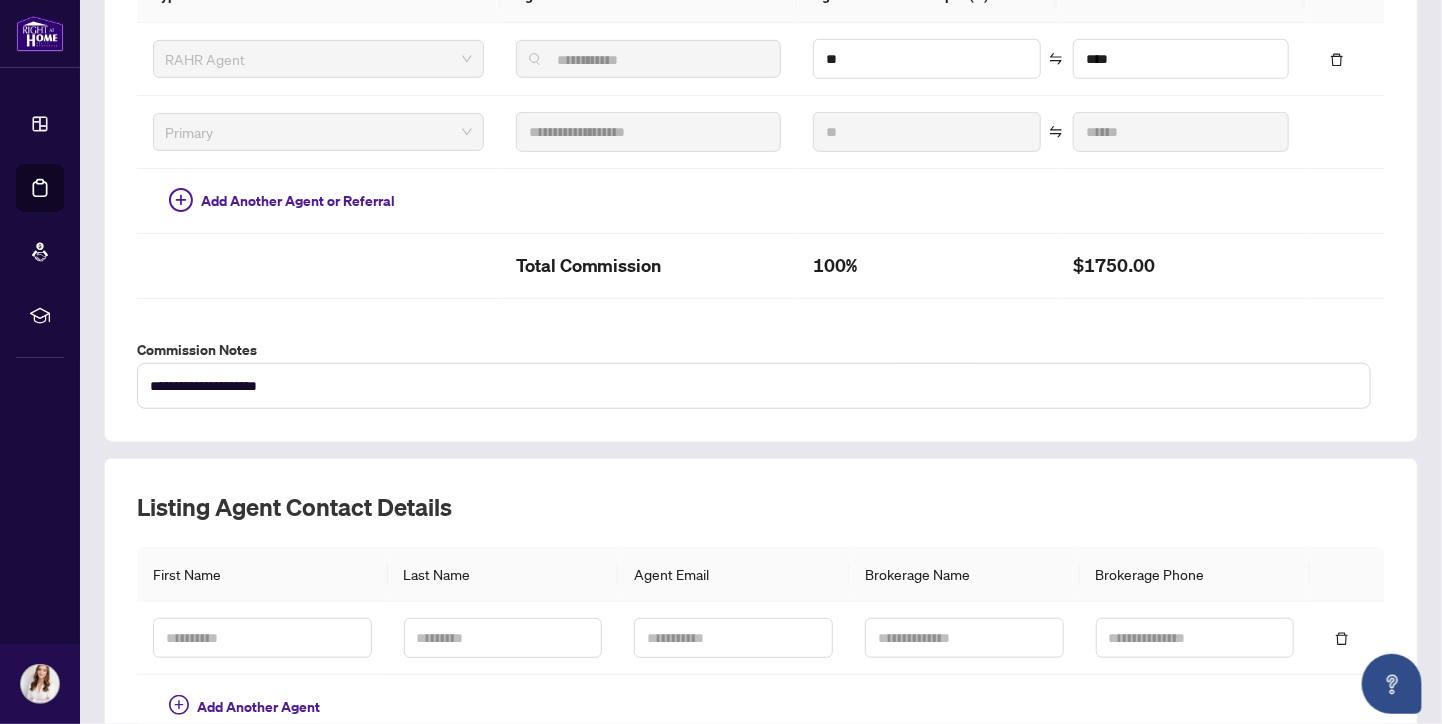 scroll, scrollTop: 732, scrollLeft: 0, axis: vertical 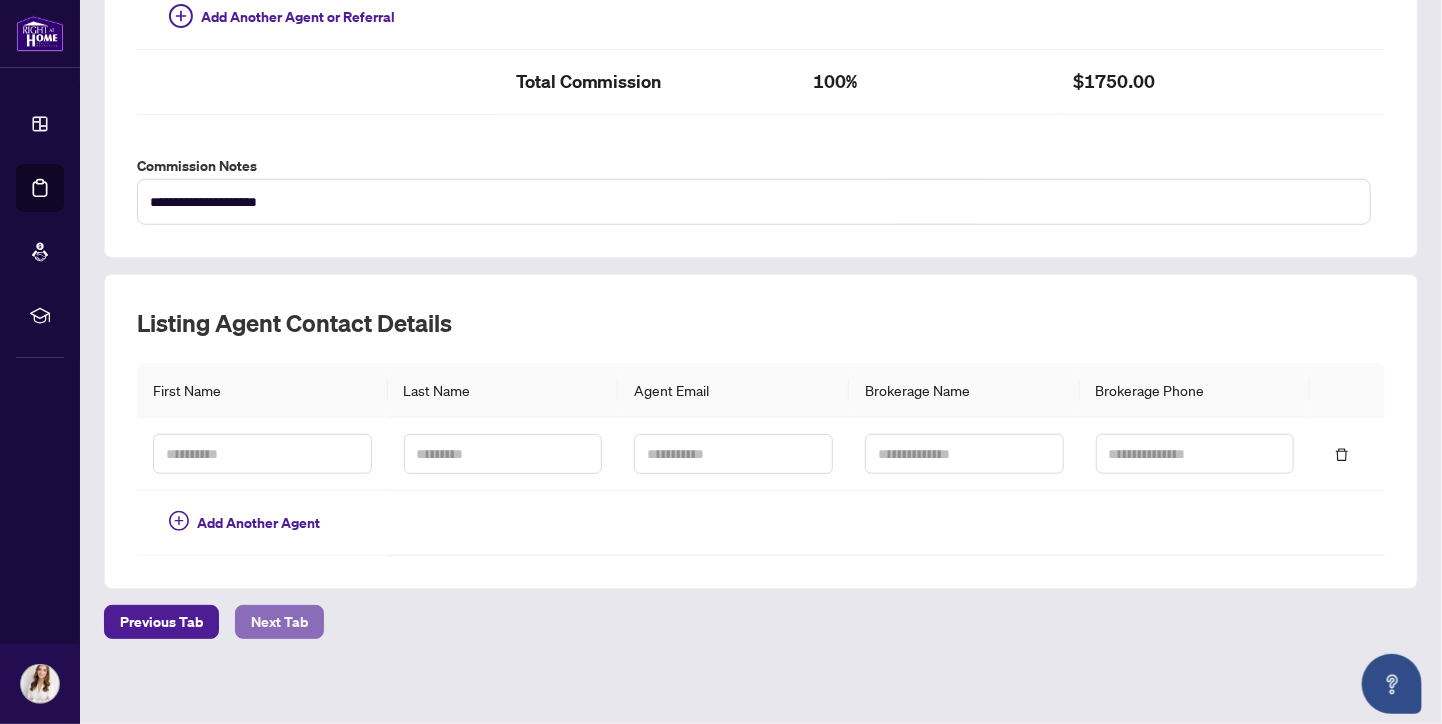 click on "Next Tab" at bounding box center [279, 622] 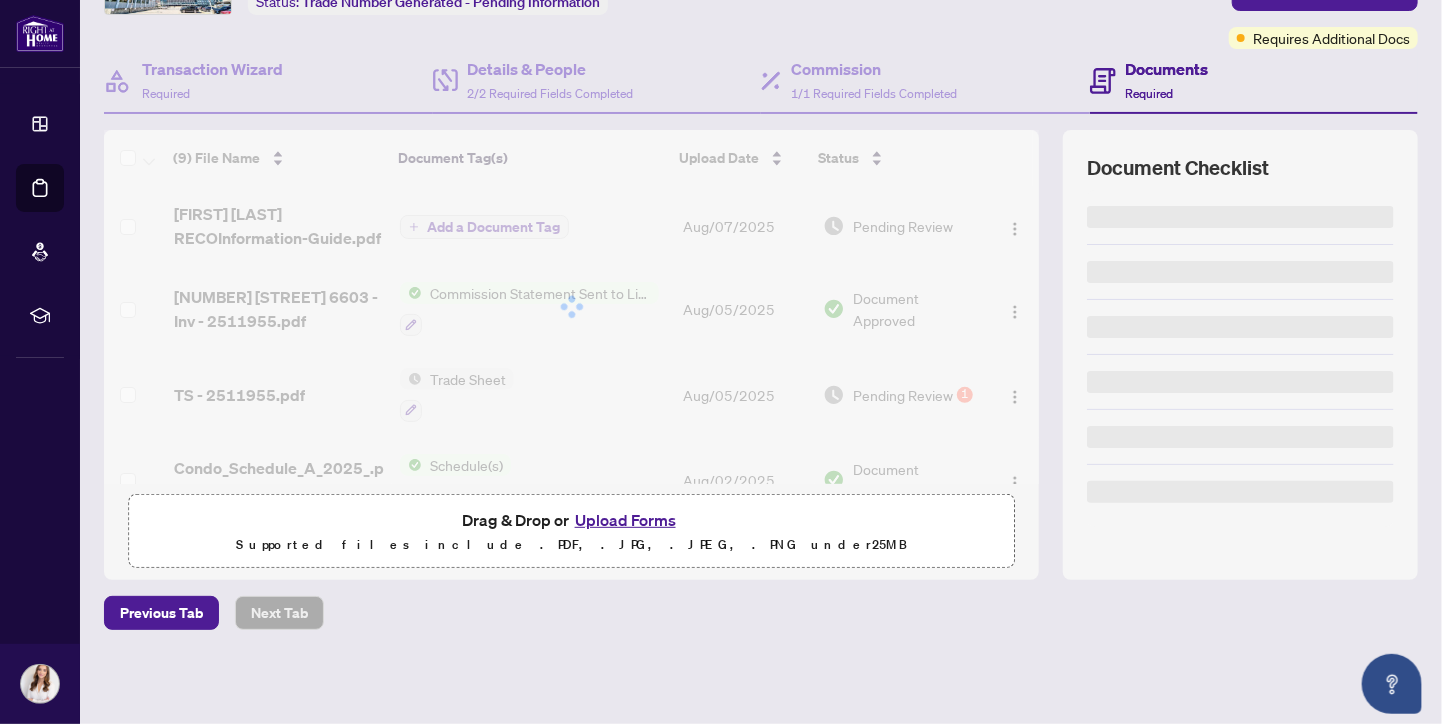 scroll, scrollTop: 0, scrollLeft: 0, axis: both 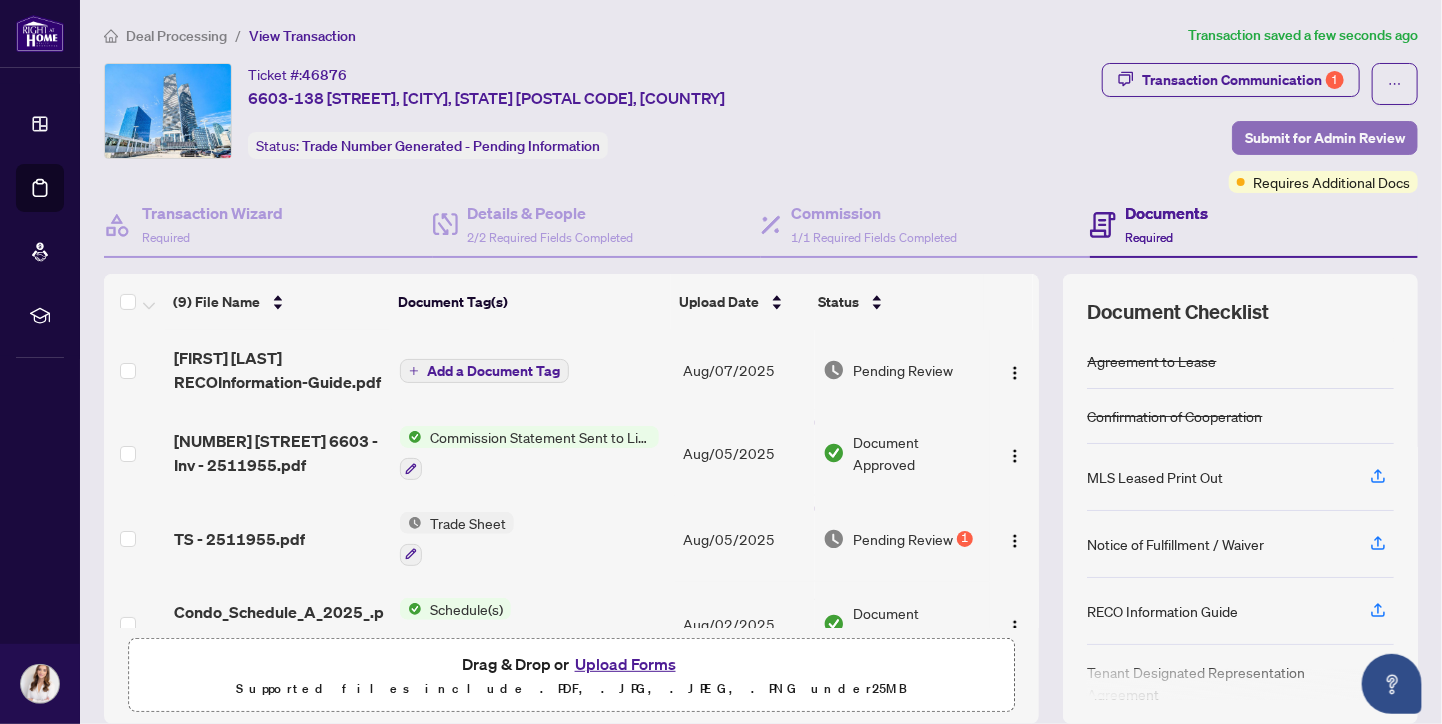click on "Submit for Admin Review" at bounding box center [1325, 138] 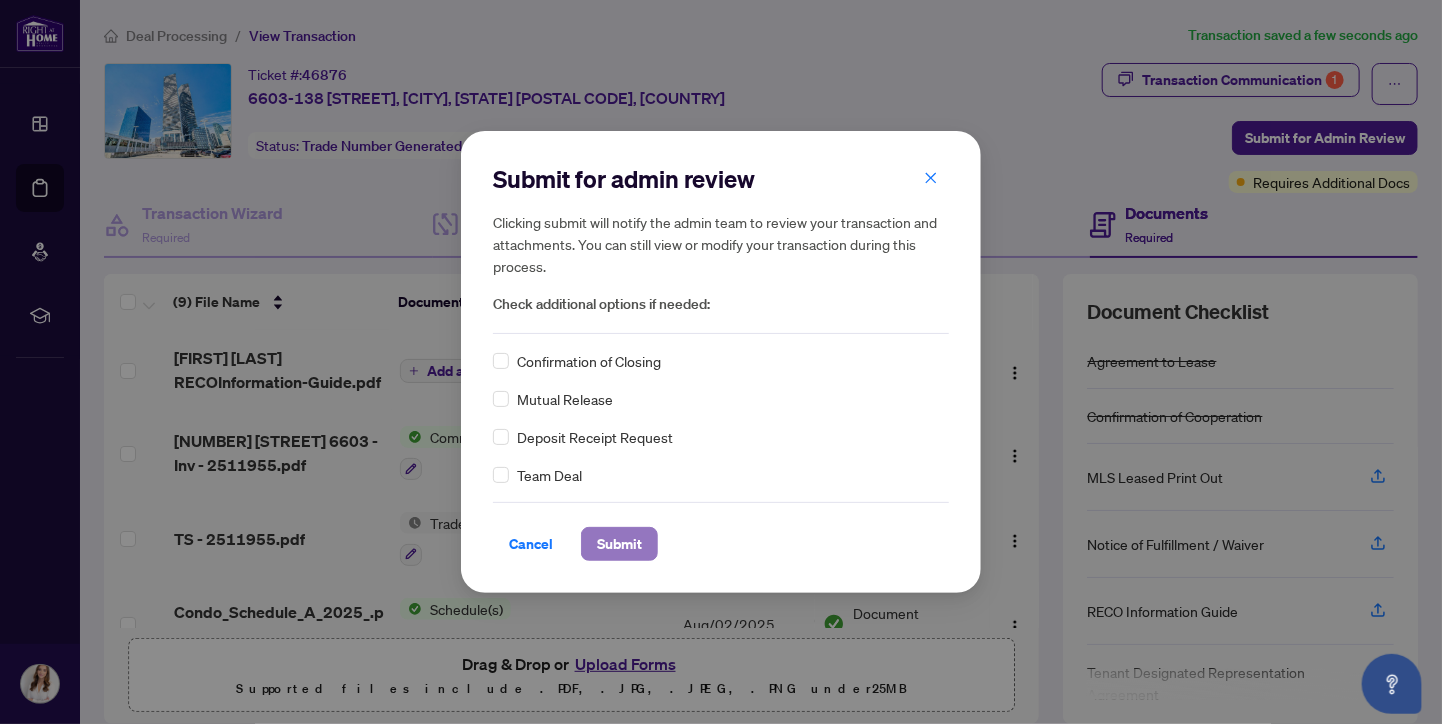 click on "Submit" at bounding box center [619, 544] 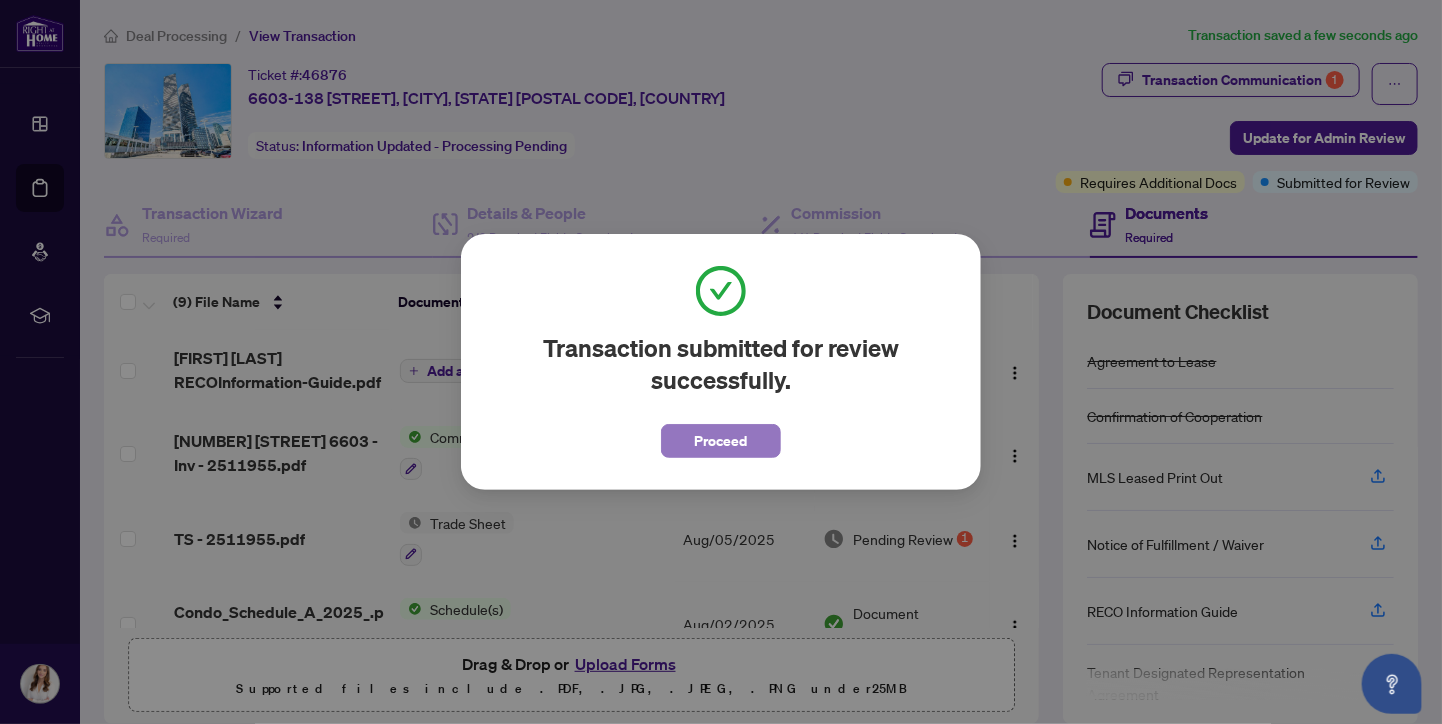 click on "Proceed" at bounding box center (721, 441) 